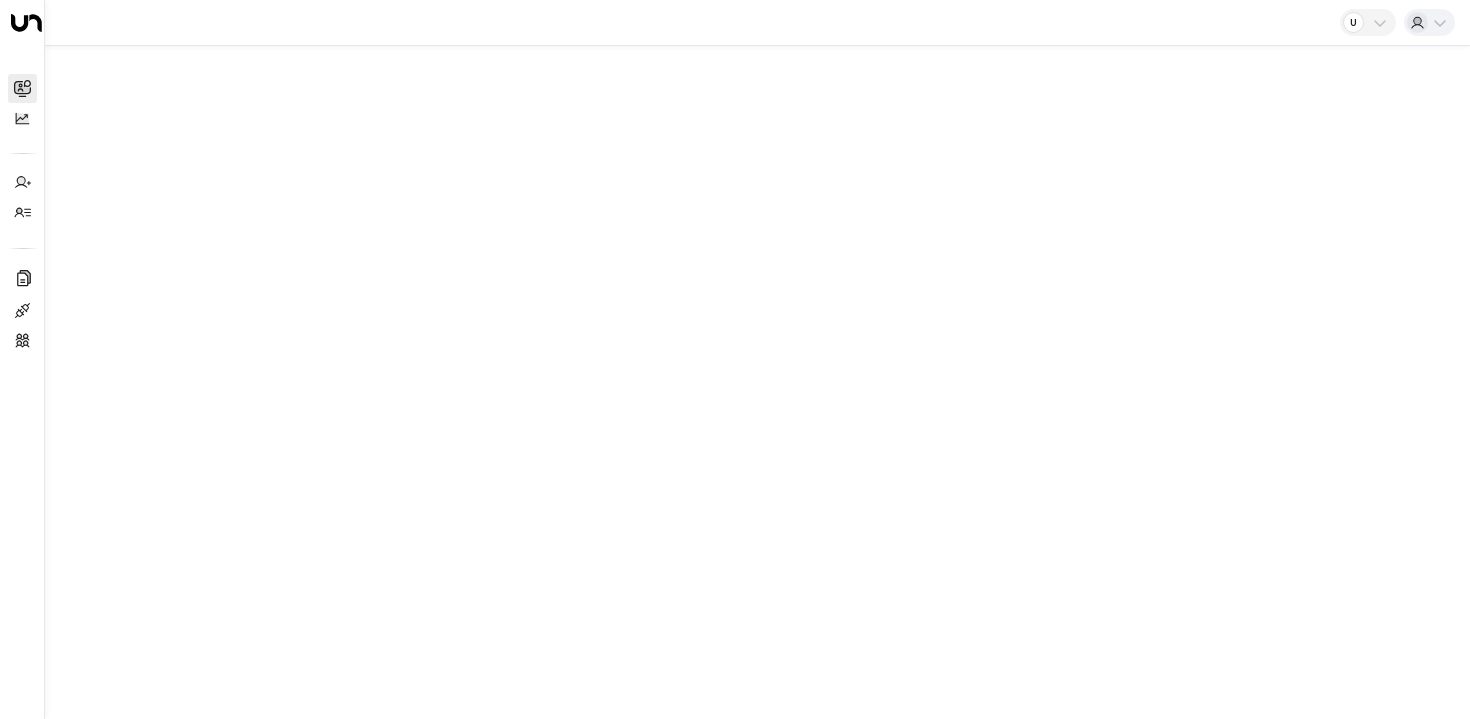scroll, scrollTop: 0, scrollLeft: 0, axis: both 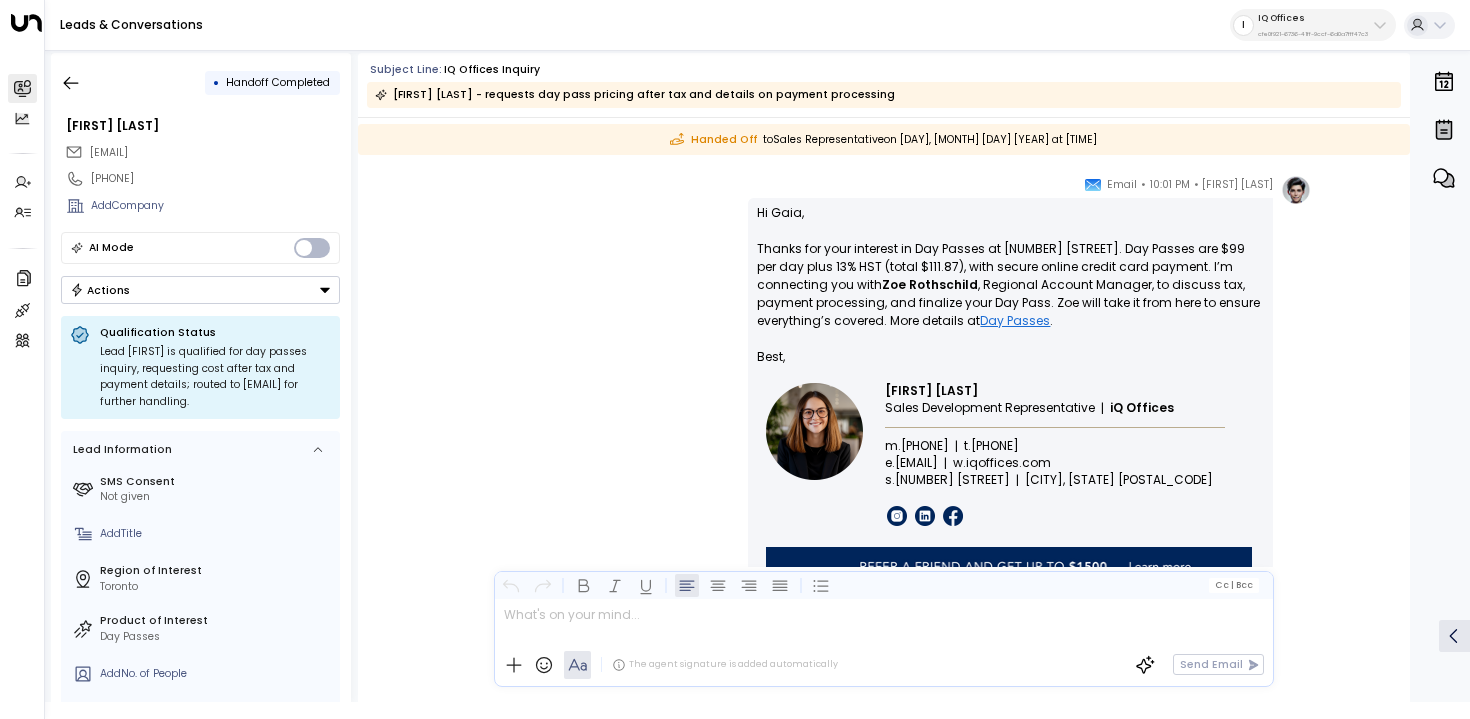 drag, startPoint x: 824, startPoint y: 209, endPoint x: 685, endPoint y: 209, distance: 139 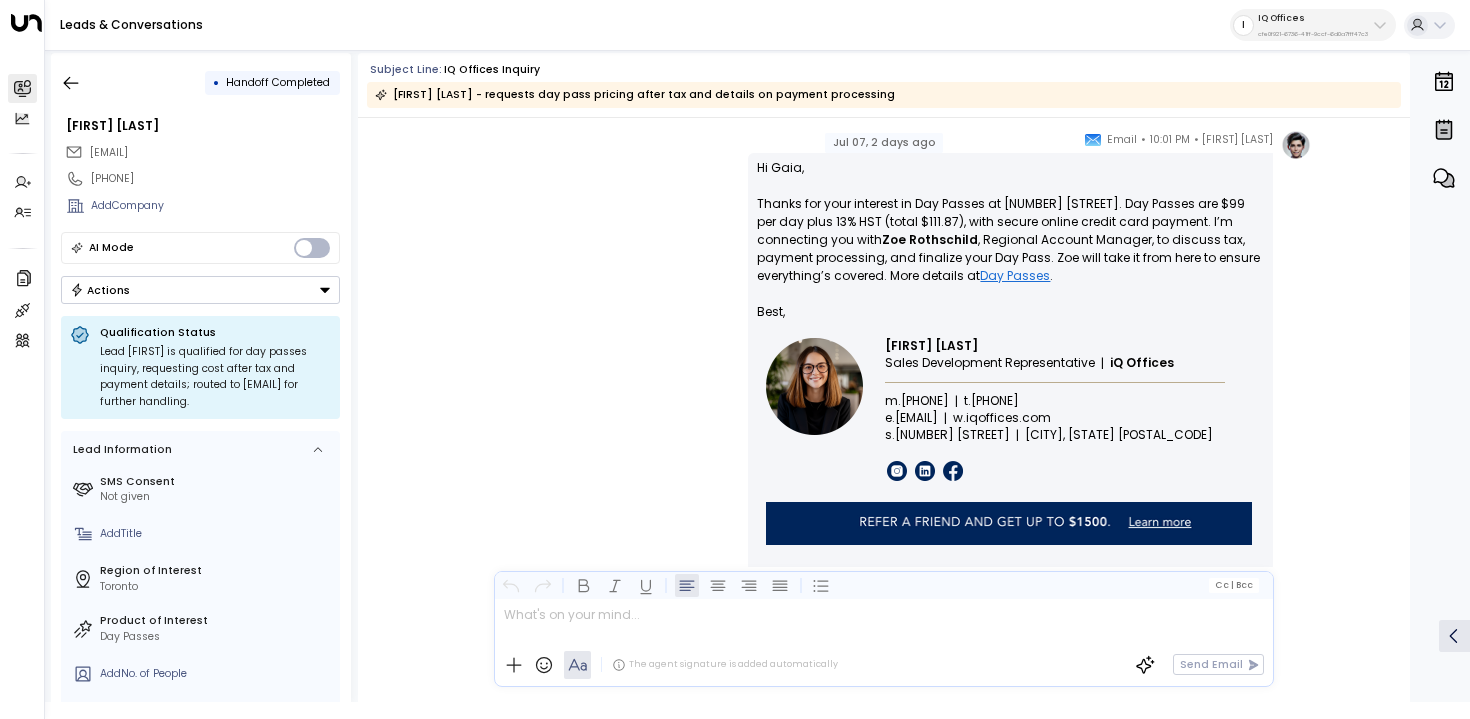 scroll, scrollTop: 1087, scrollLeft: 0, axis: vertical 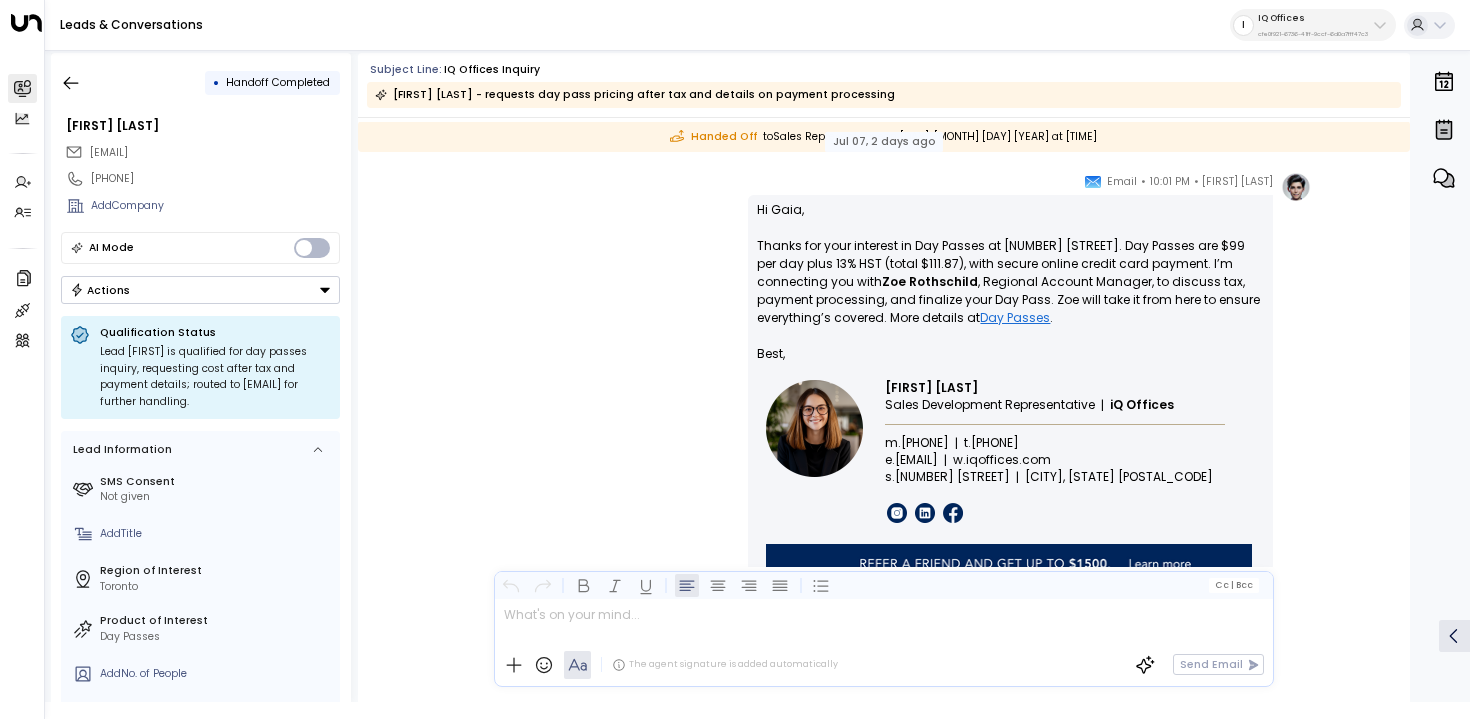 drag, startPoint x: 849, startPoint y: 212, endPoint x: 693, endPoint y: 211, distance: 156.0032 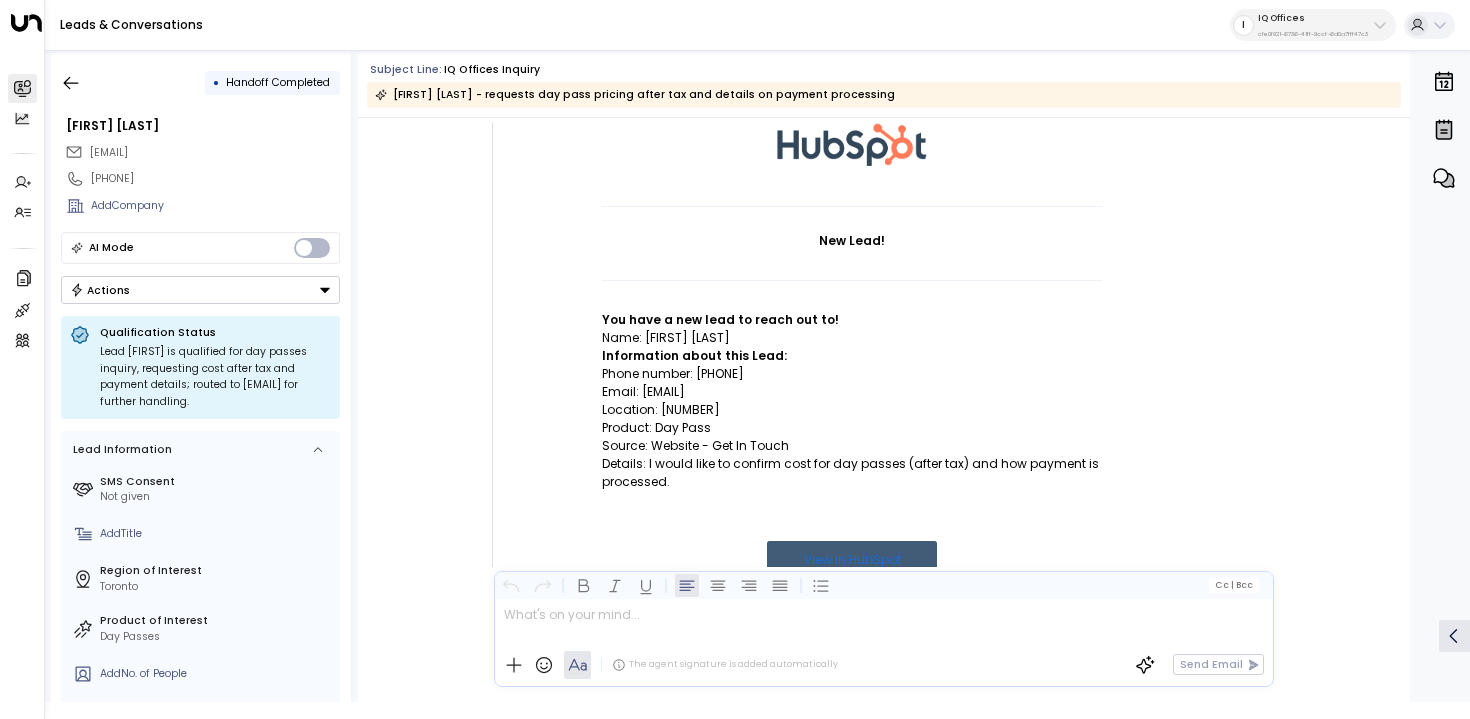 scroll, scrollTop: 166, scrollLeft: 0, axis: vertical 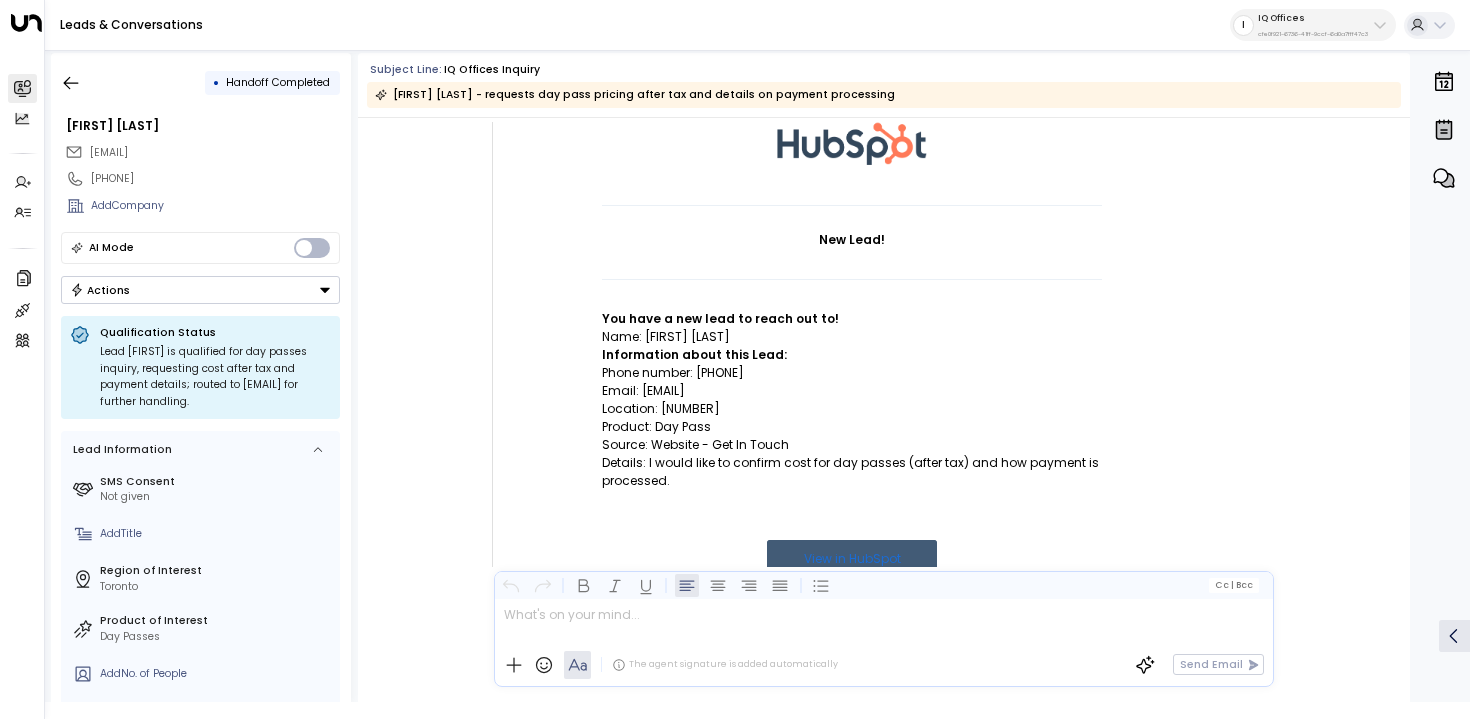 drag, startPoint x: 709, startPoint y: 445, endPoint x: 792, endPoint y: 445, distance: 83 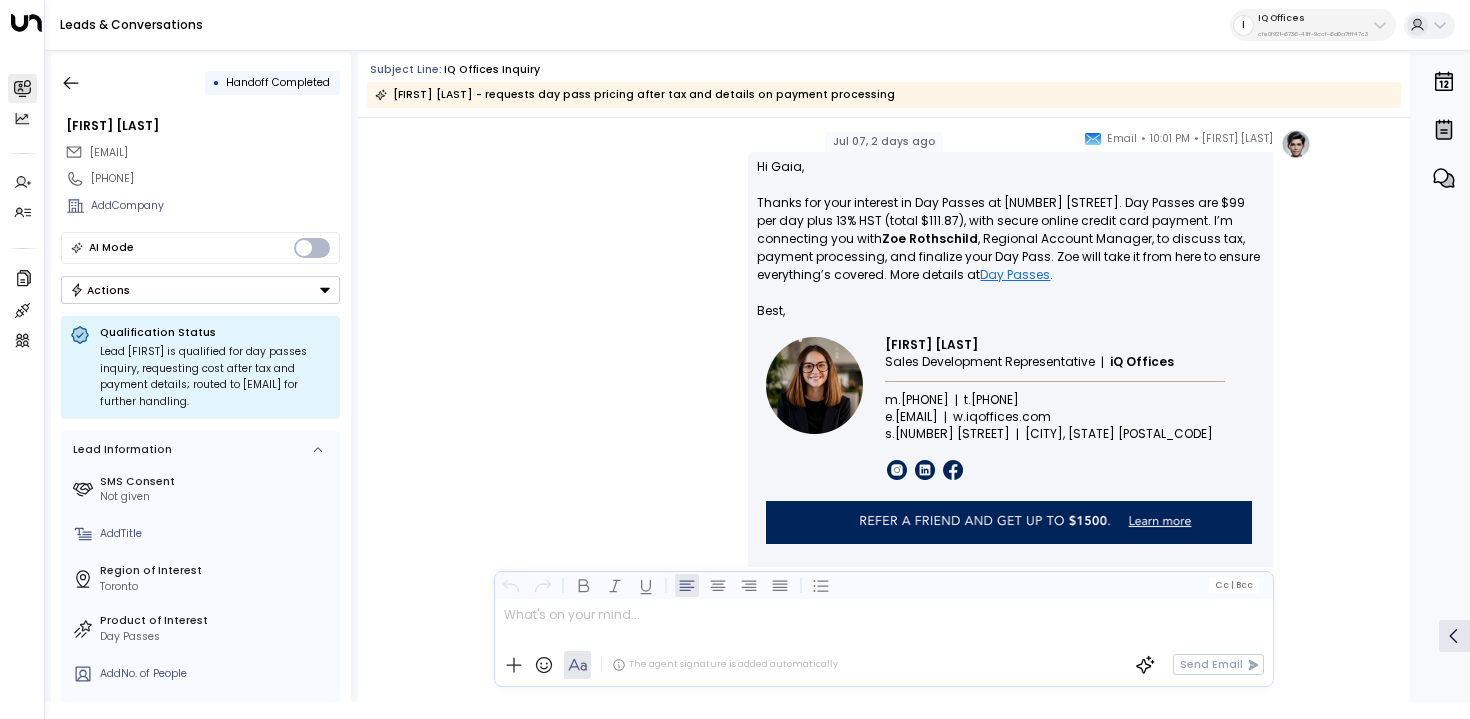 scroll, scrollTop: 1092, scrollLeft: 0, axis: vertical 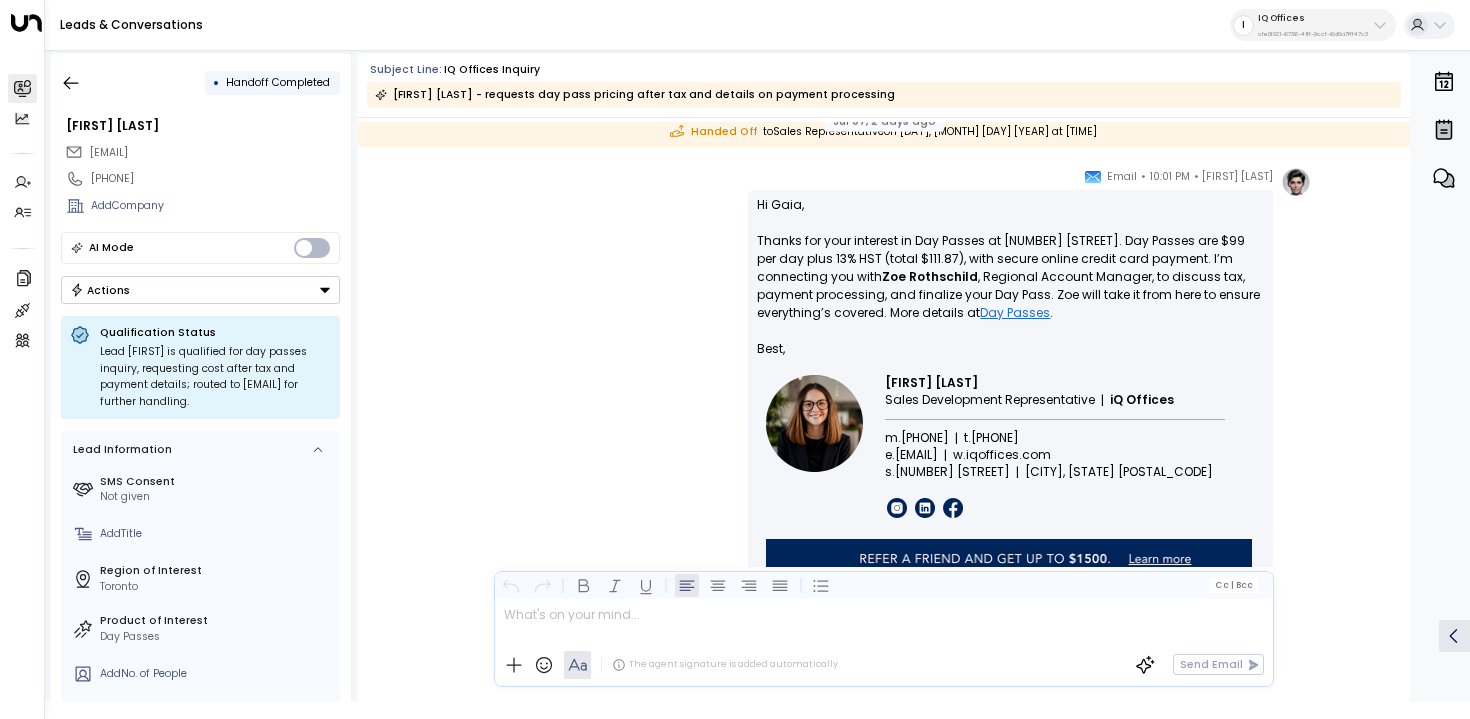 drag, startPoint x: 815, startPoint y: 202, endPoint x: 746, endPoint y: 201, distance: 69.00725 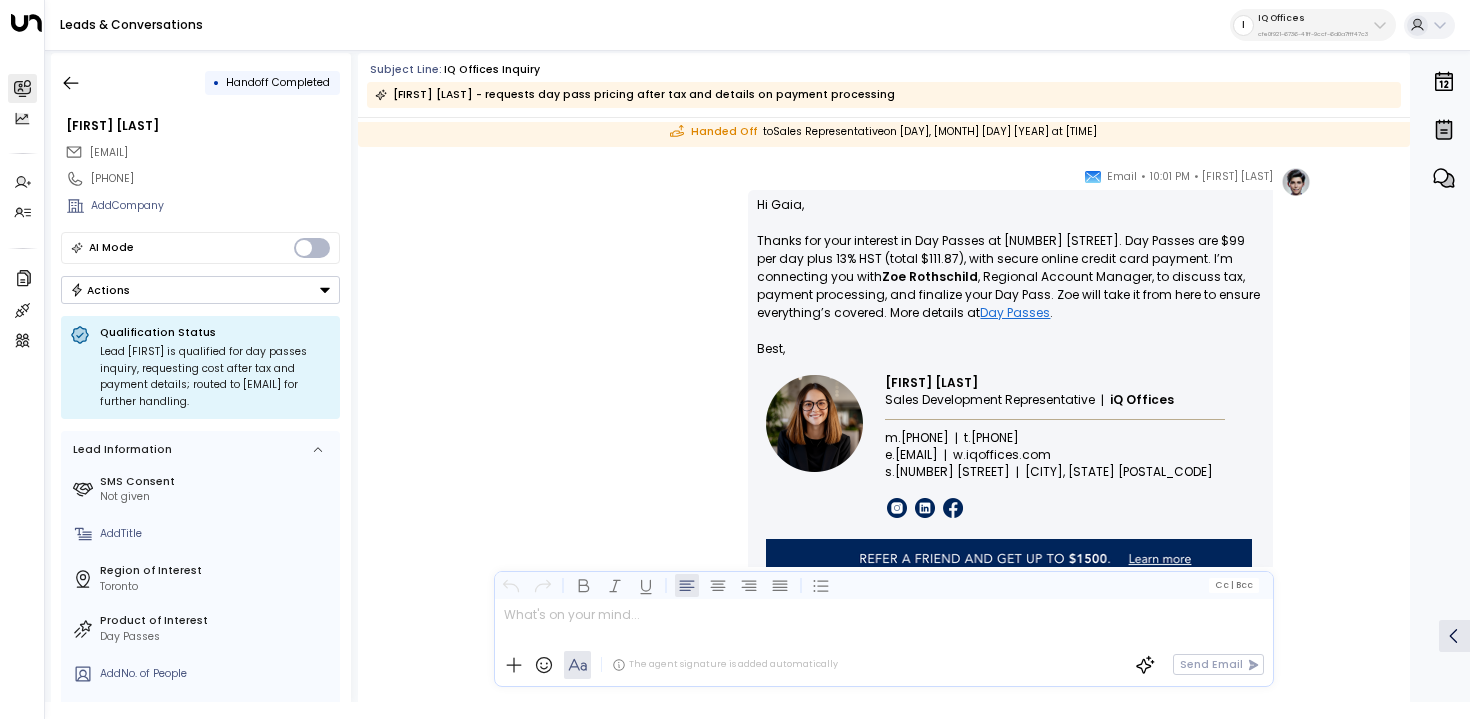 copy on "Hi Gaia," 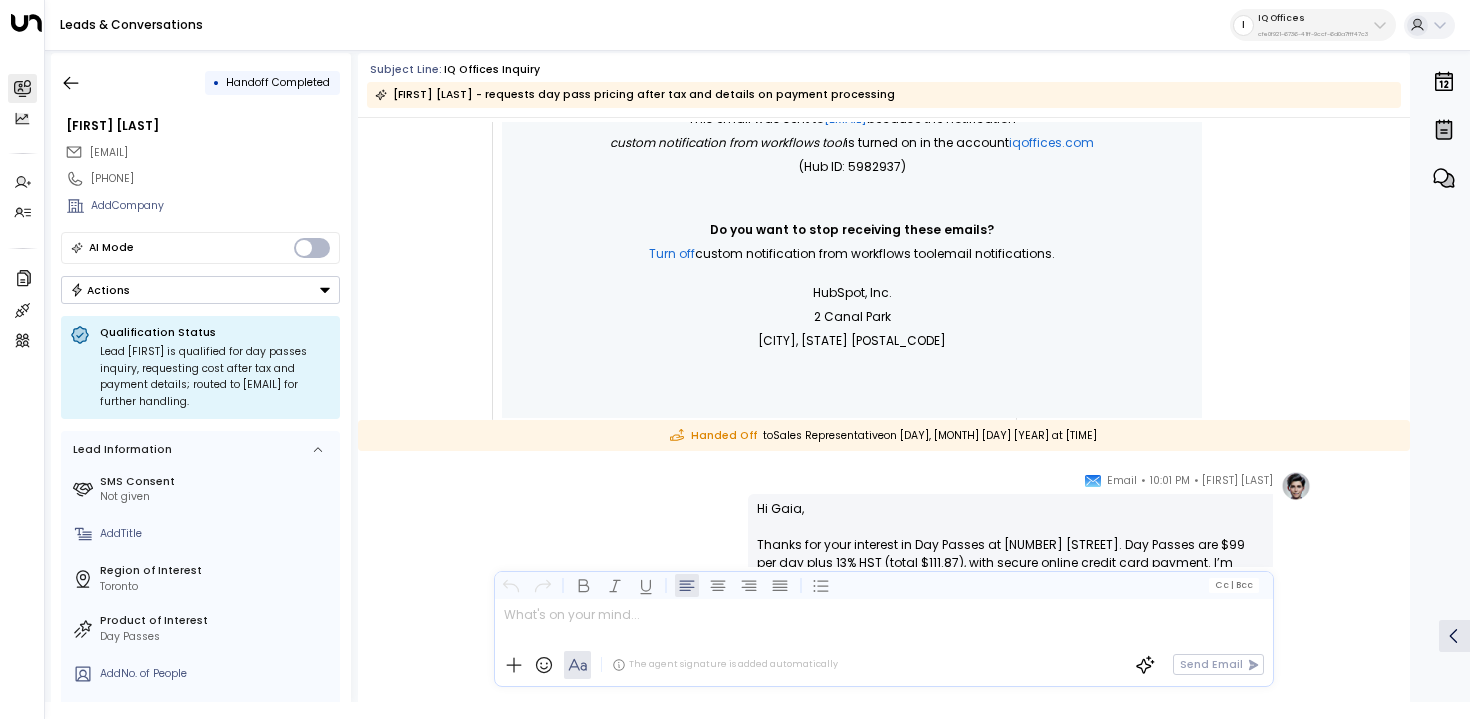 scroll, scrollTop: 774, scrollLeft: 0, axis: vertical 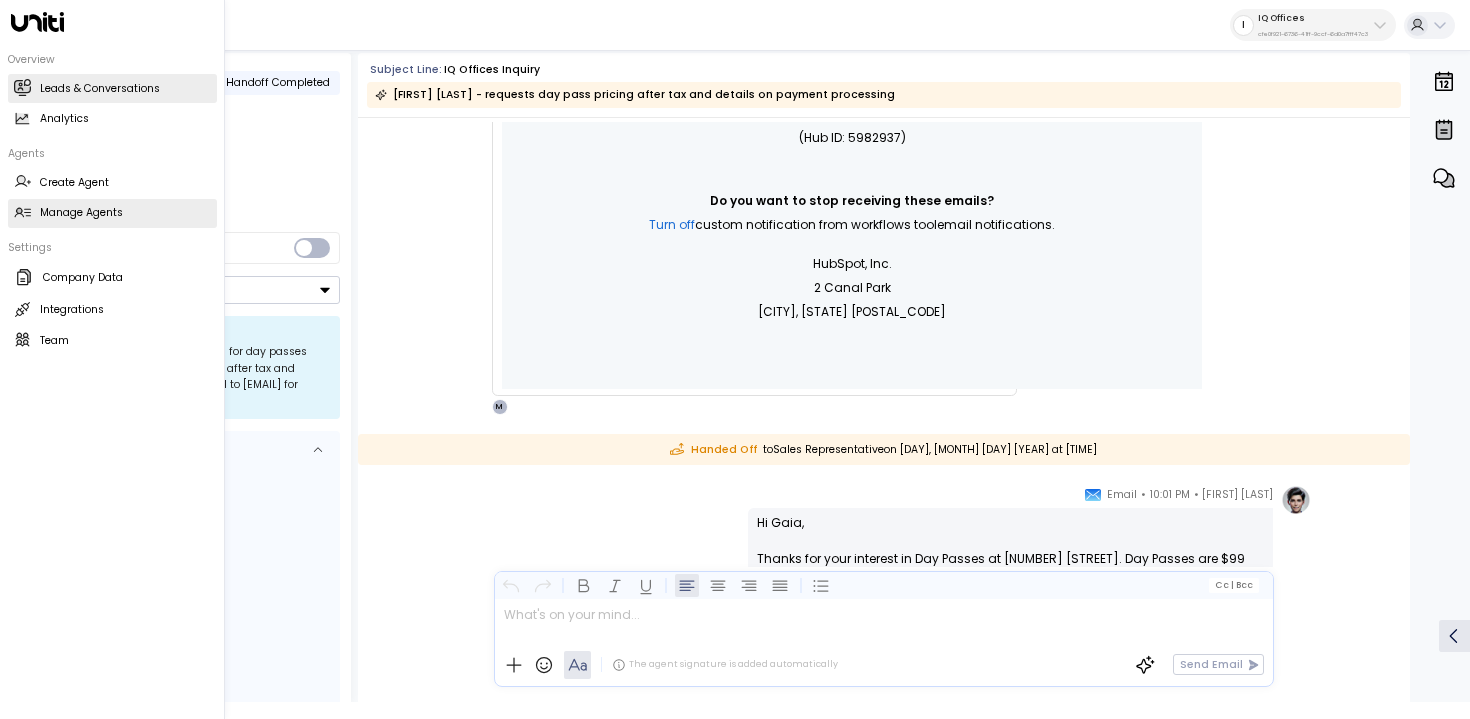 click at bounding box center [22, 212] 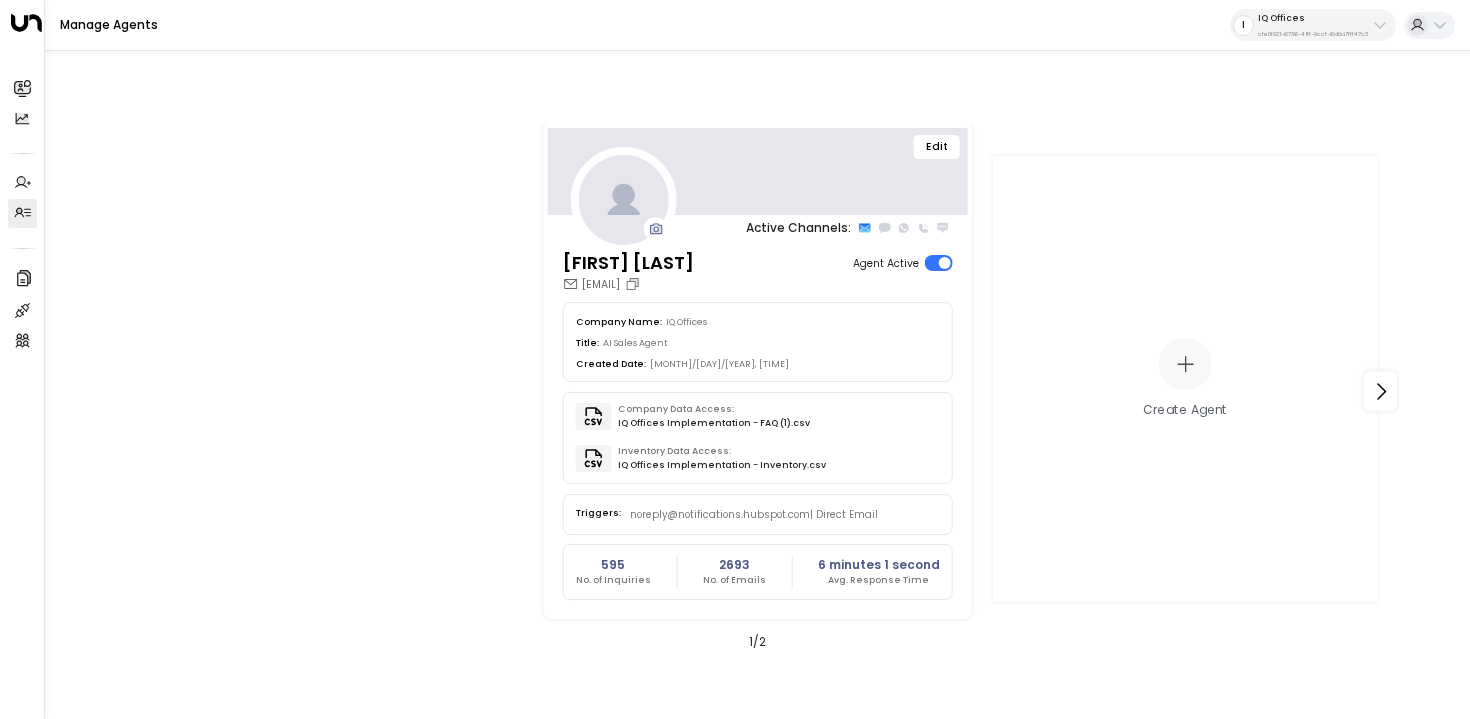 click on "Edit" at bounding box center [937, 147] 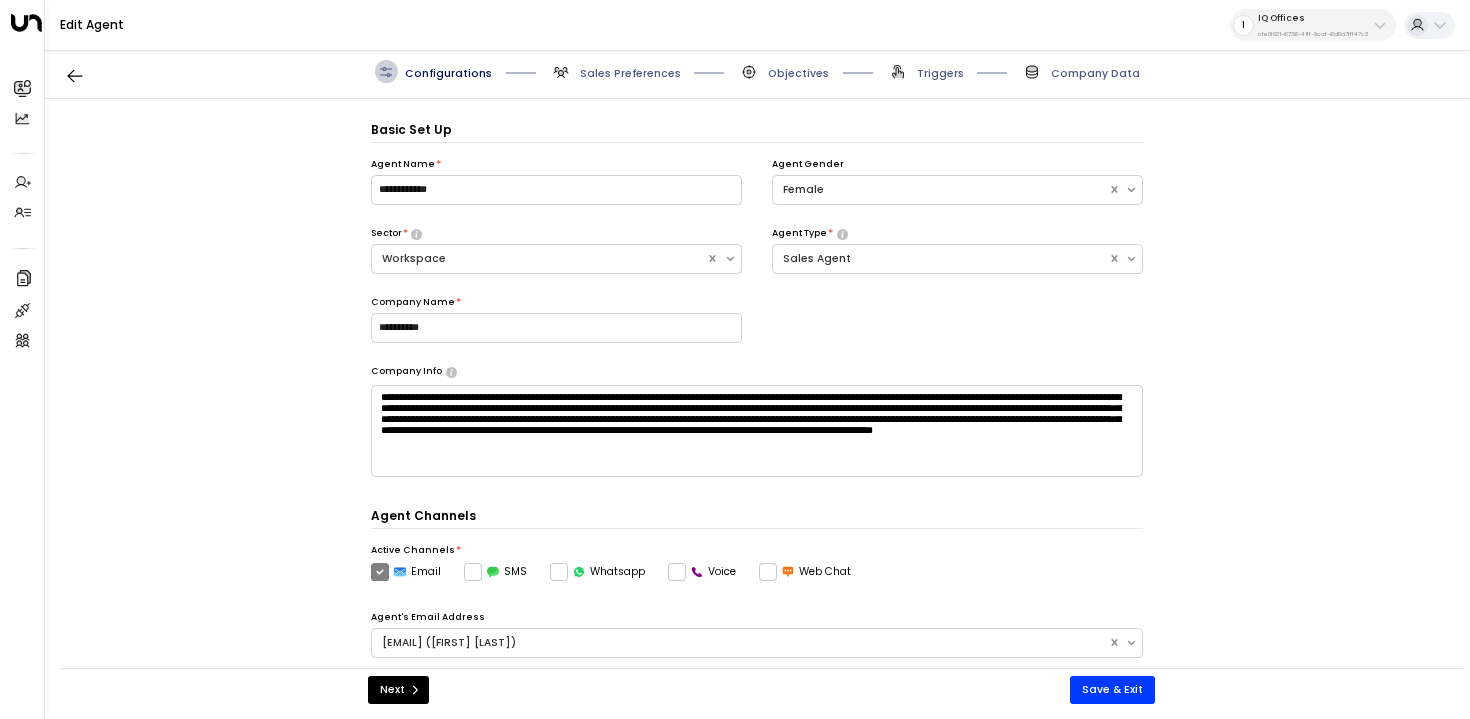scroll, scrollTop: 22, scrollLeft: 0, axis: vertical 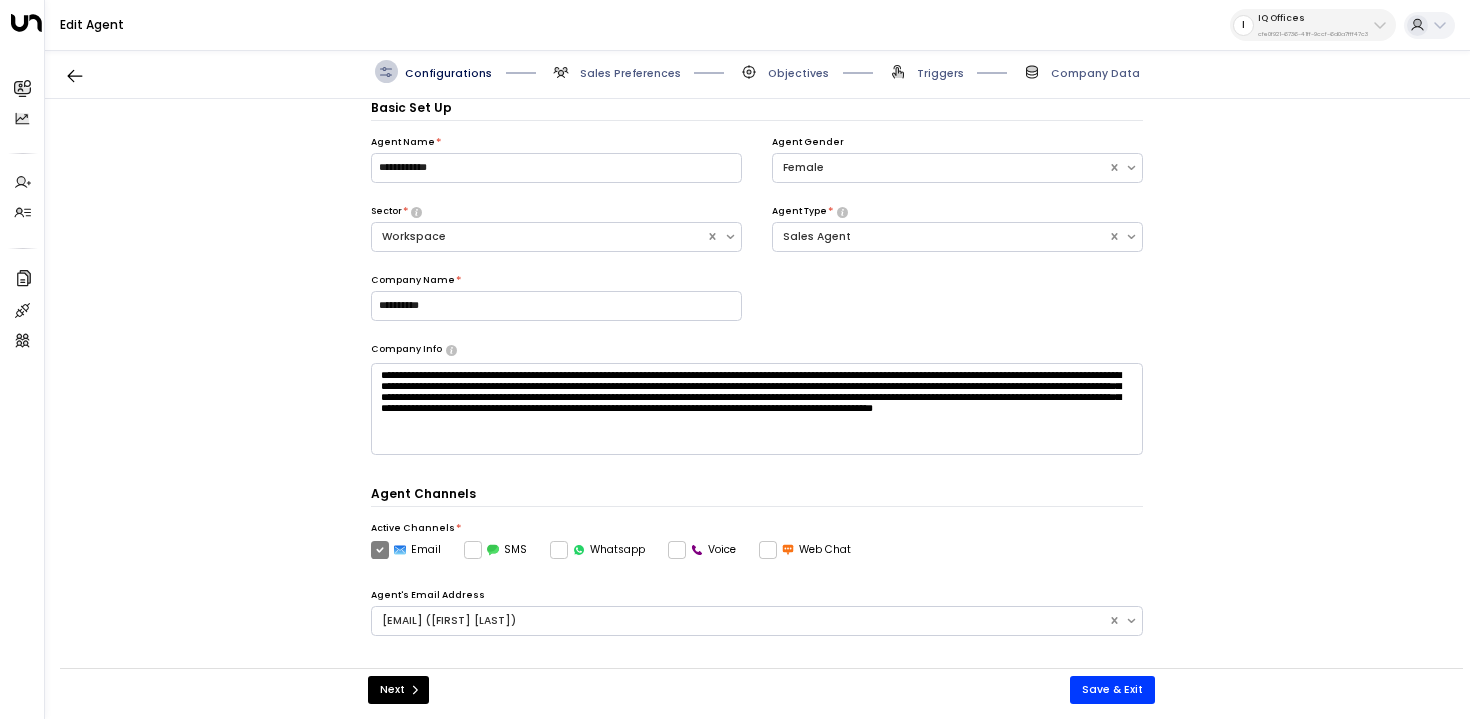 click on "Triggers" at bounding box center [630, 73] 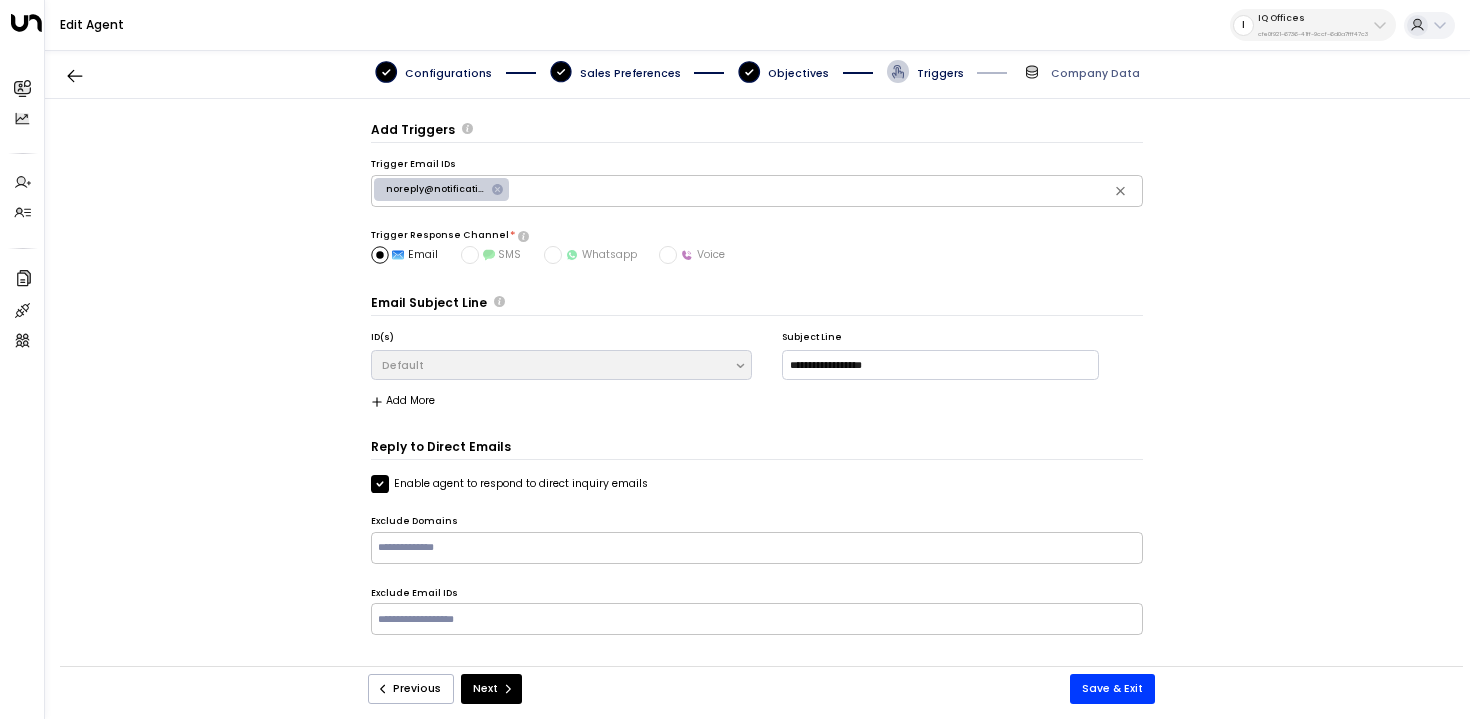 scroll, scrollTop: 0, scrollLeft: 0, axis: both 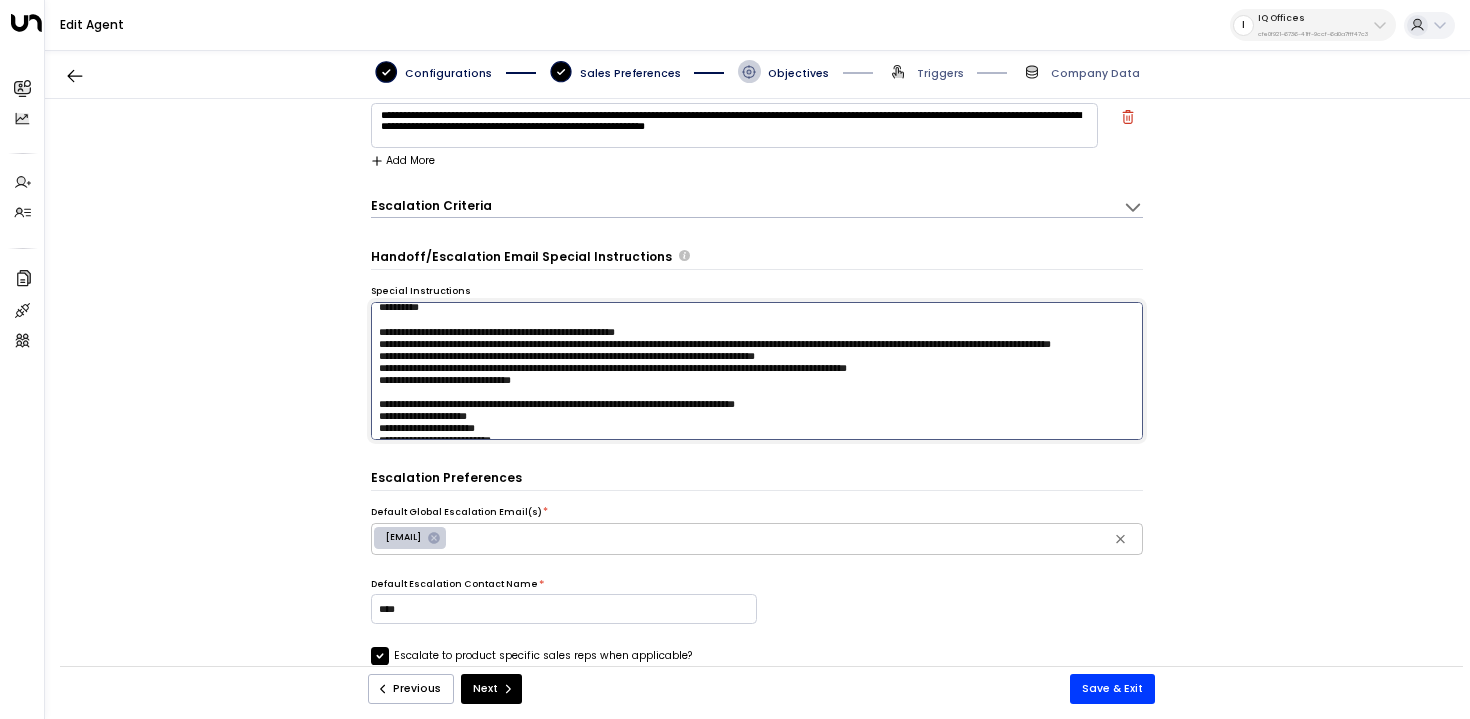 drag, startPoint x: 585, startPoint y: 348, endPoint x: 335, endPoint y: 329, distance: 250.72096 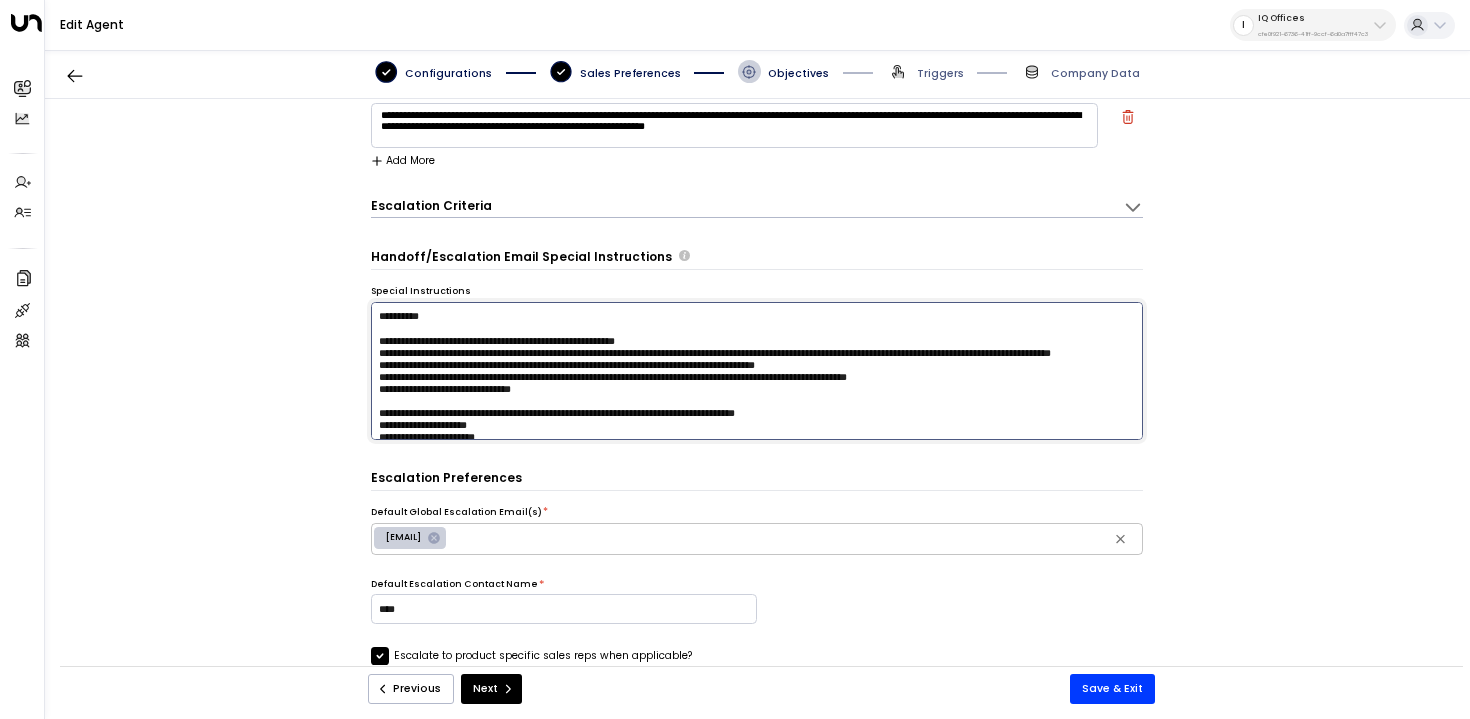 scroll, scrollTop: 9, scrollLeft: 0, axis: vertical 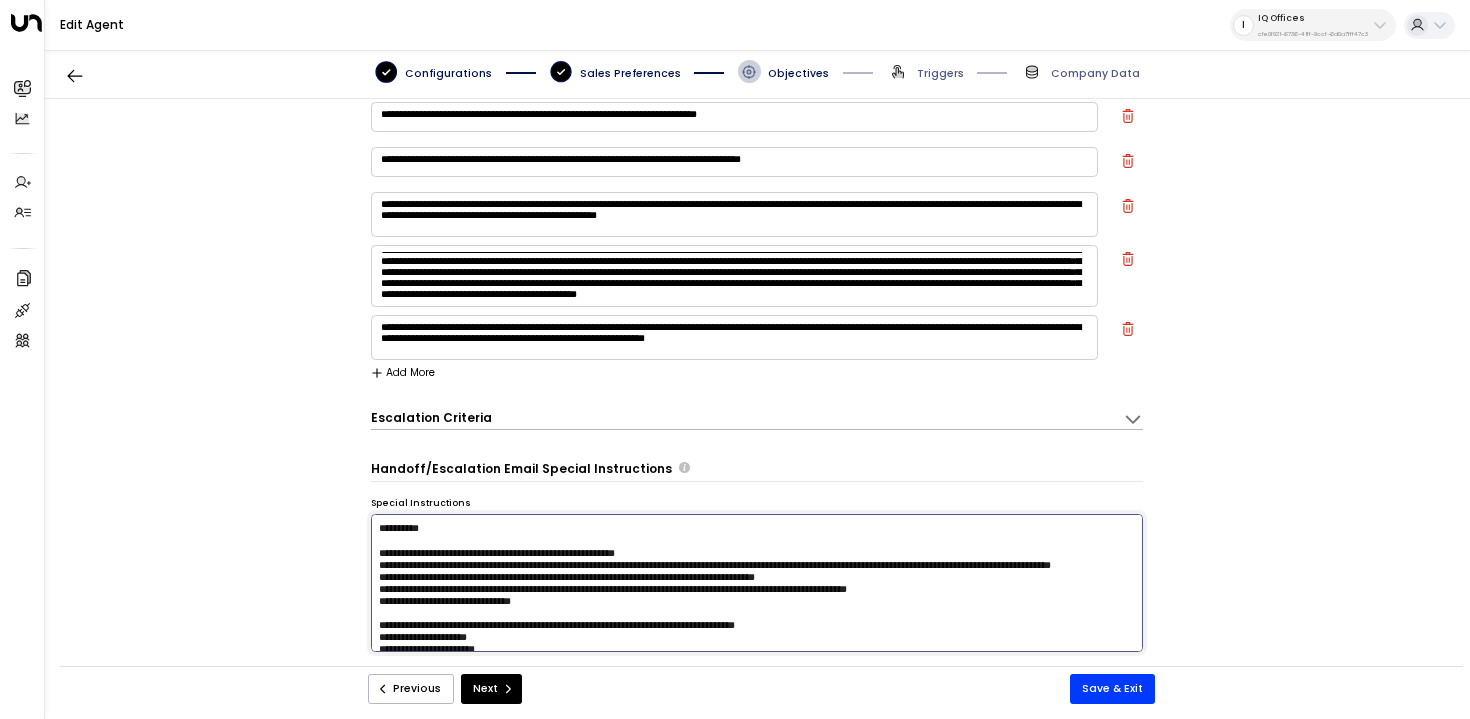 drag, startPoint x: 584, startPoint y: 575, endPoint x: 364, endPoint y: 562, distance: 220.38376 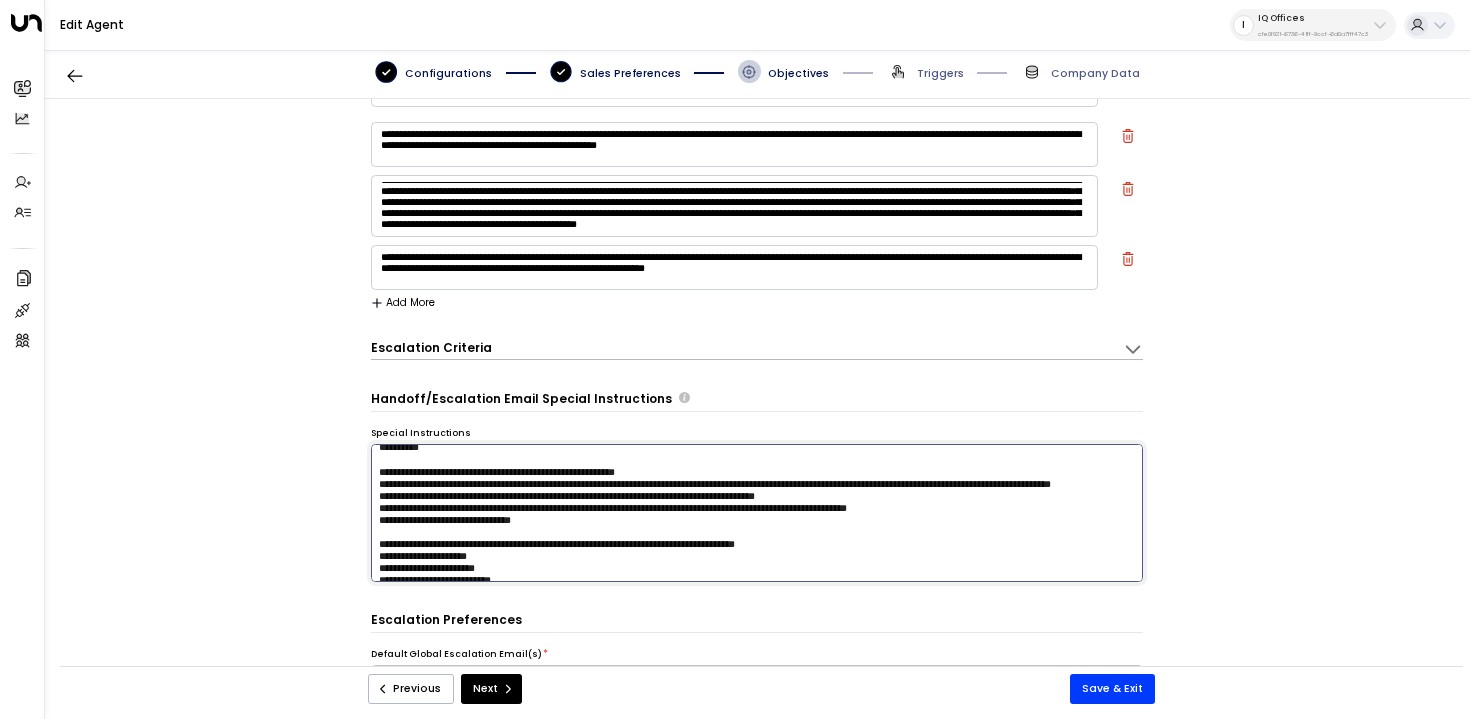 scroll, scrollTop: 188, scrollLeft: 0, axis: vertical 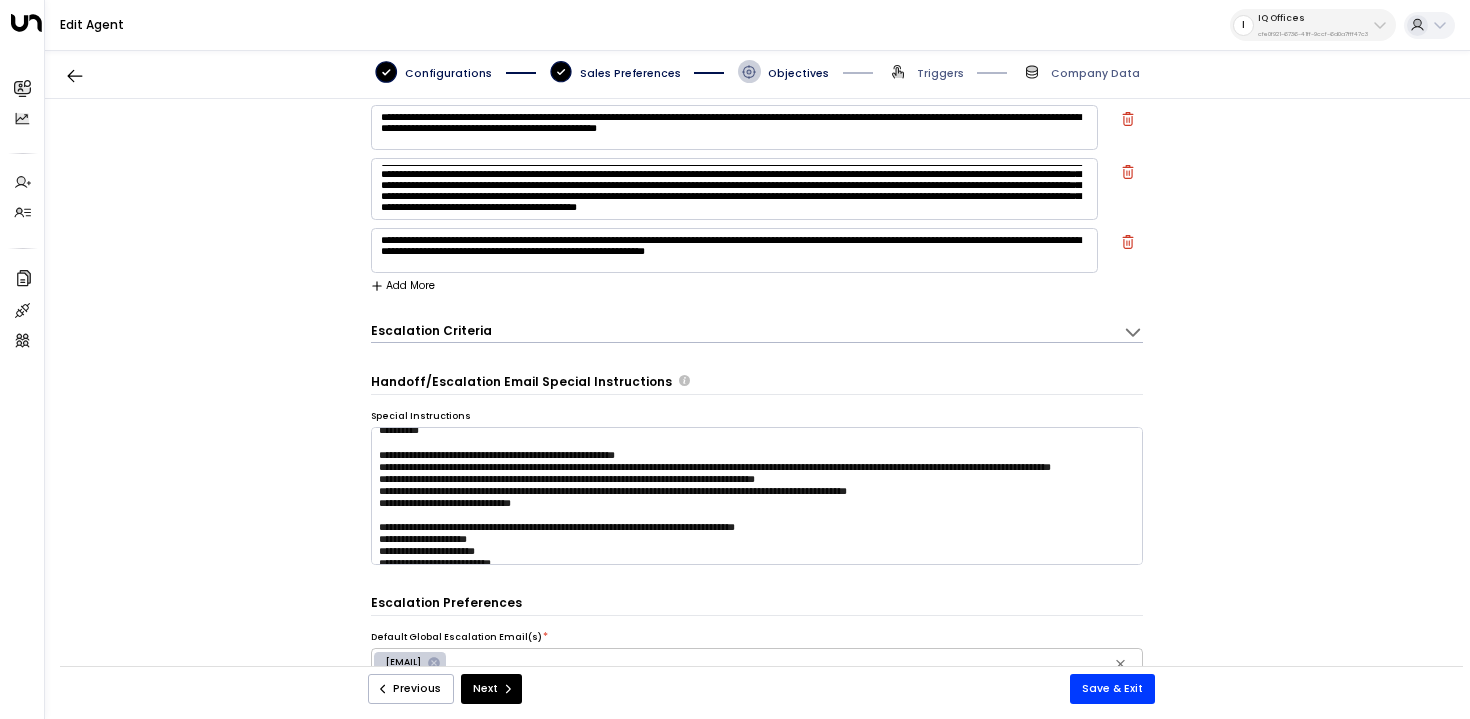 click on "cfe0f921-6736-41ff-9ccf-6d0a7fff47c3" at bounding box center (1313, 34) 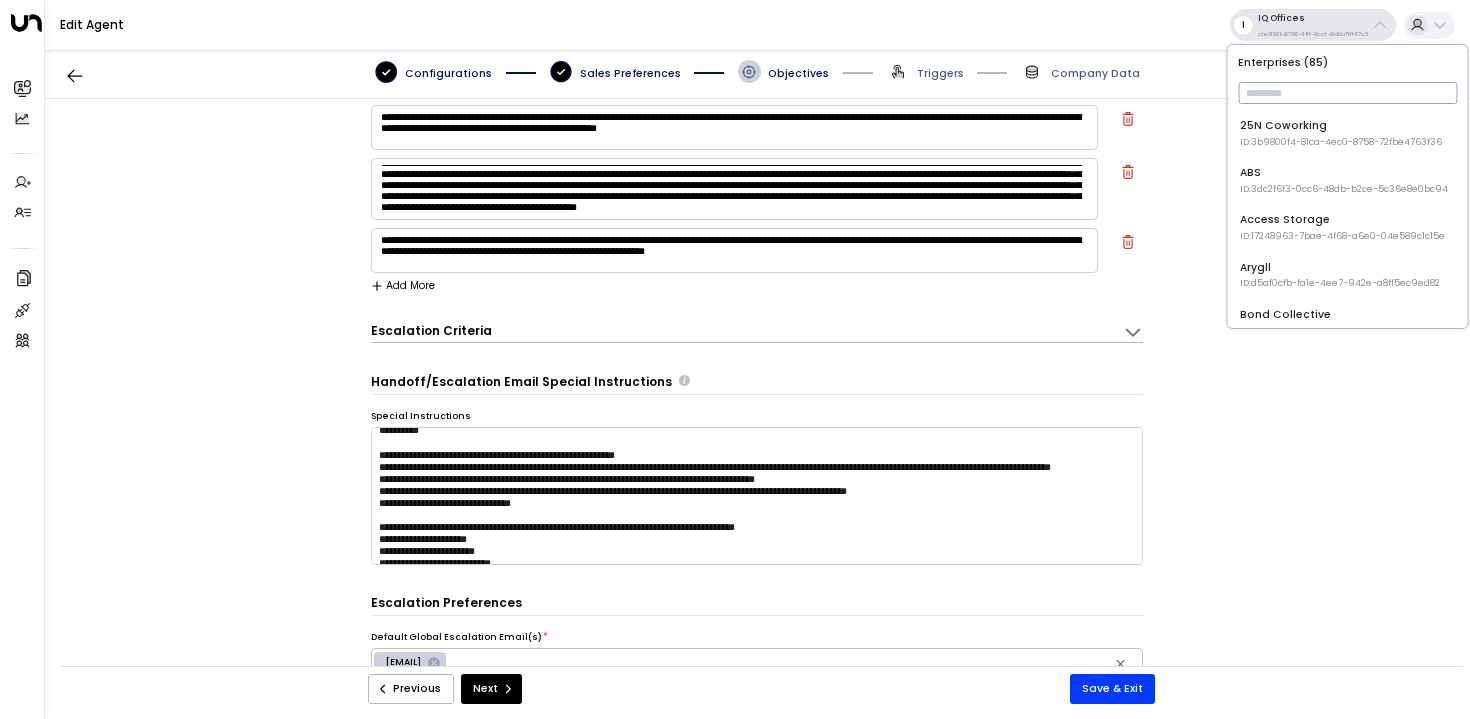 click at bounding box center [1347, 93] 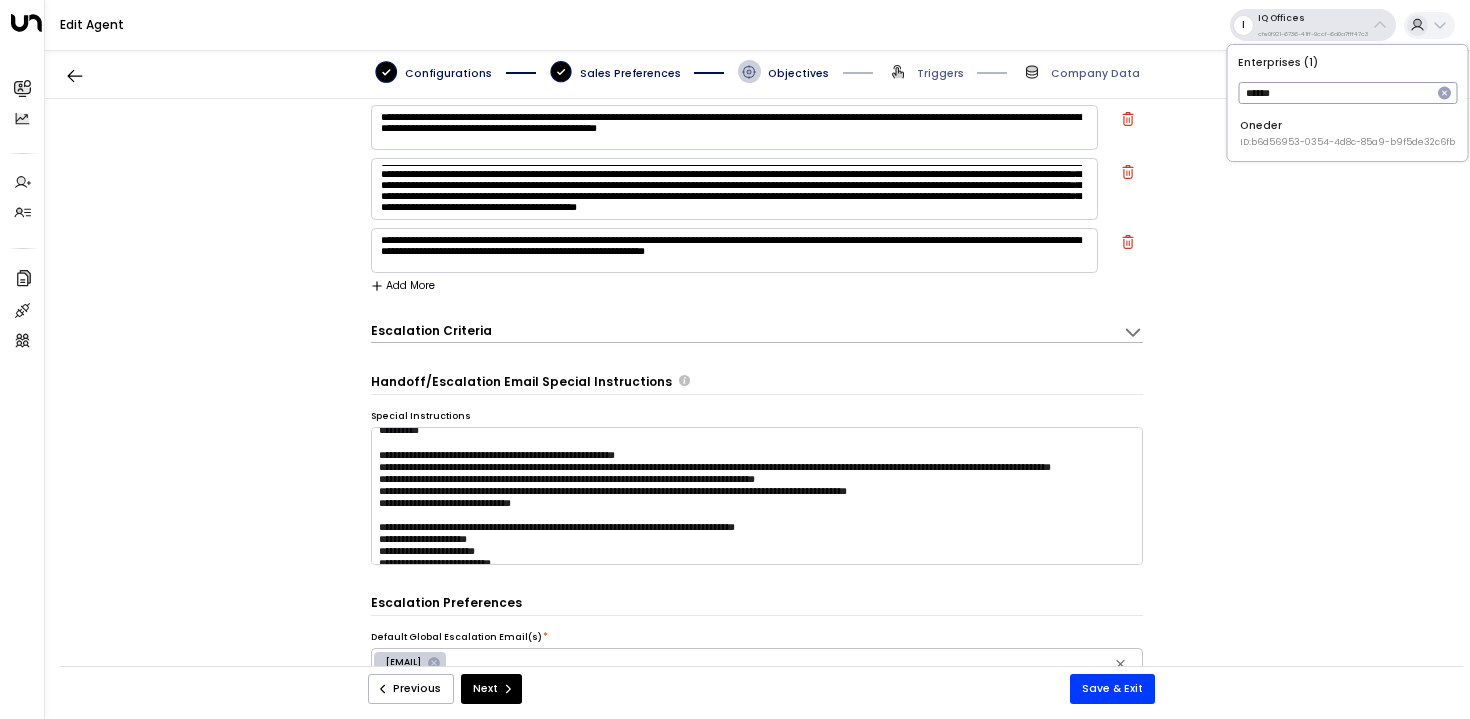 type on "******" 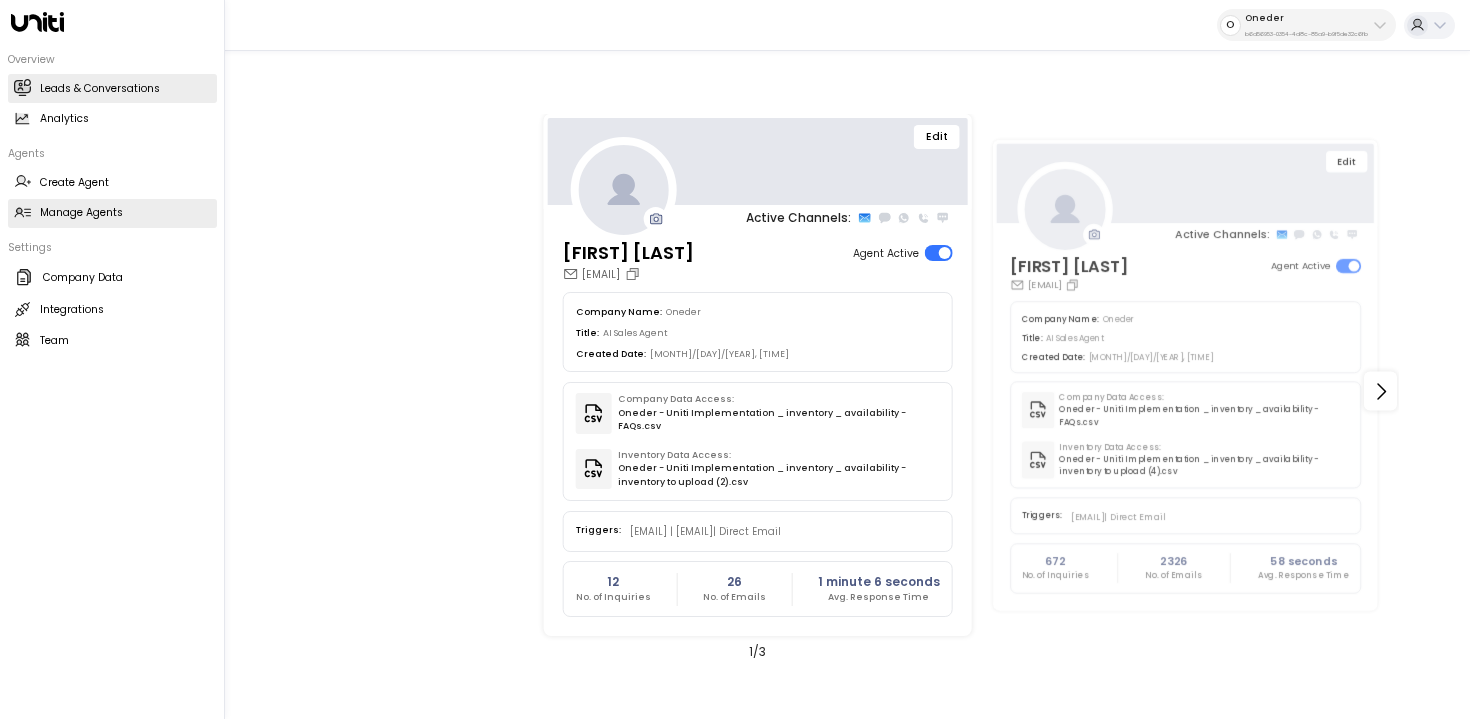 click on "Leads & Conversations" at bounding box center (100, 89) 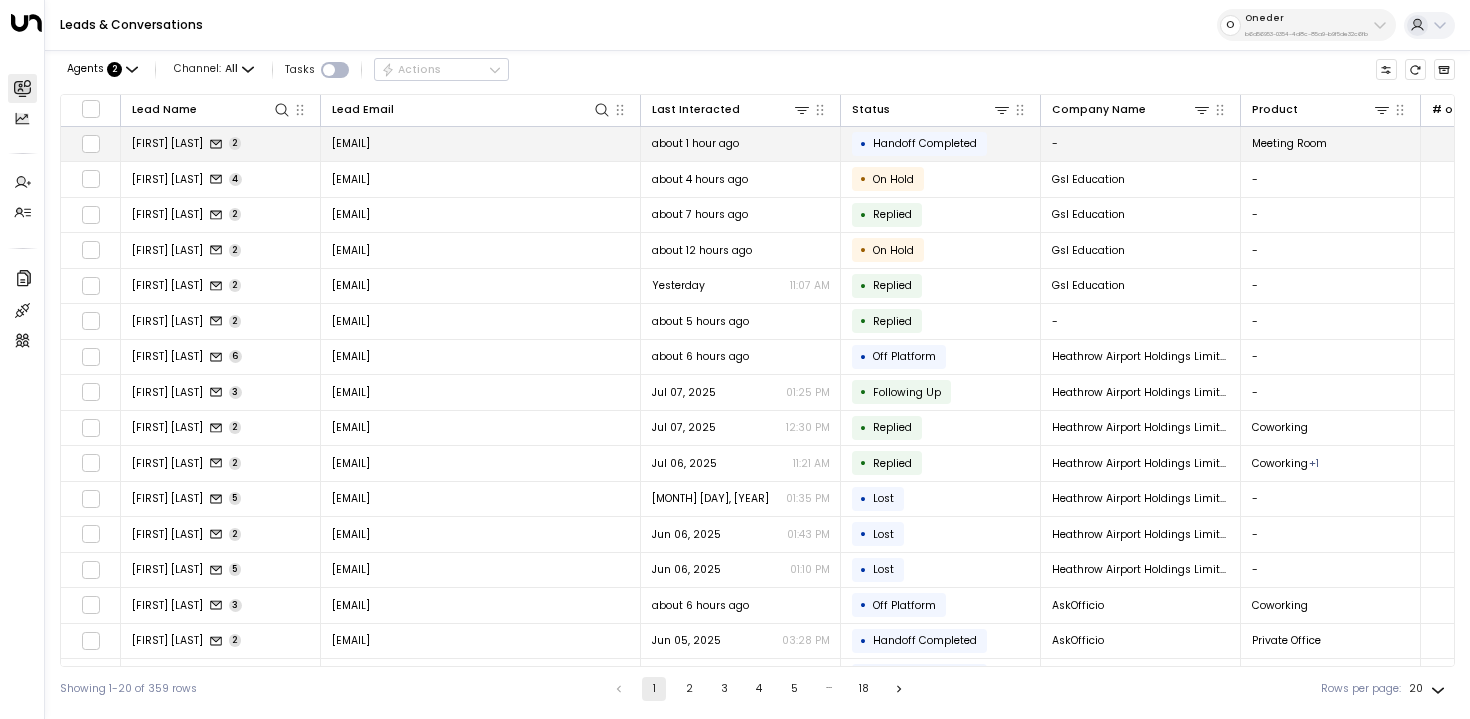 click on "[FIRST] [LAST] 2" at bounding box center (221, 144) 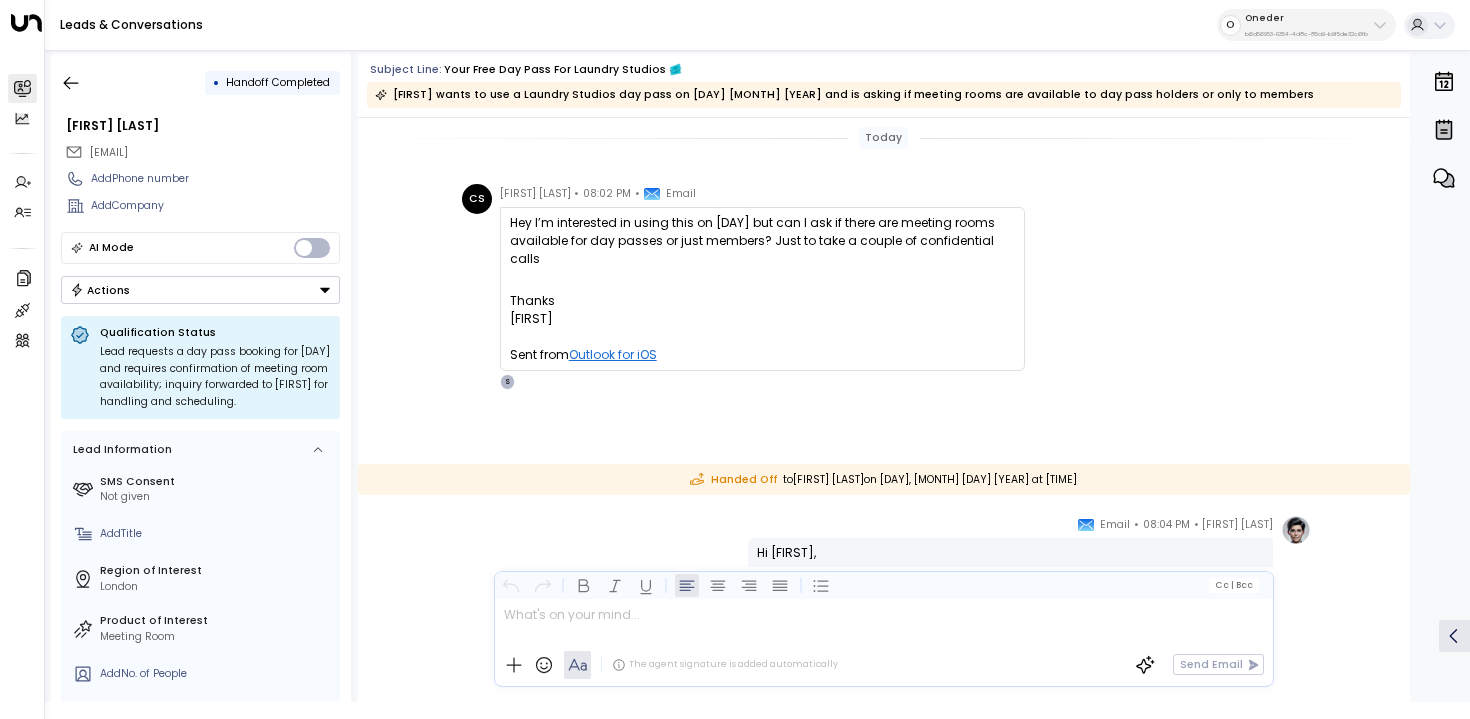 scroll, scrollTop: 0, scrollLeft: 0, axis: both 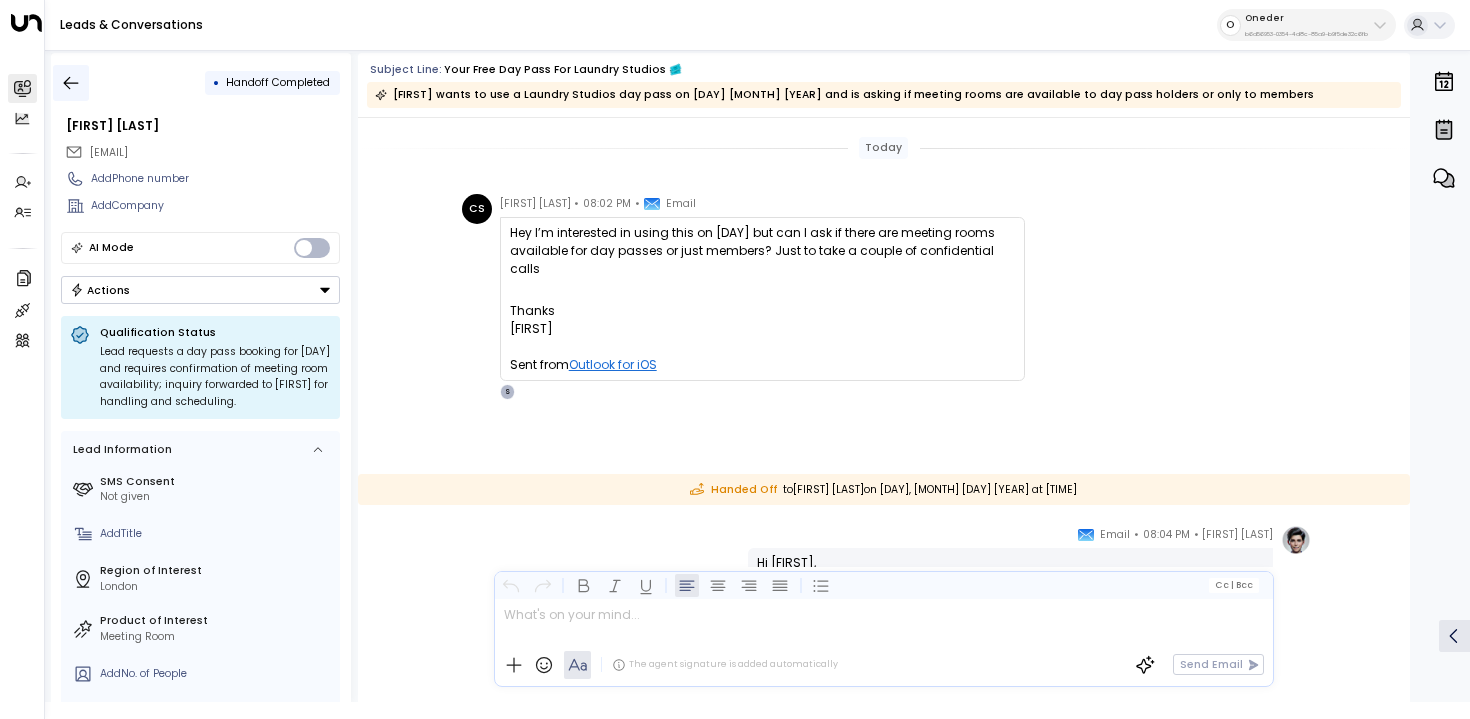 click at bounding box center [71, 83] 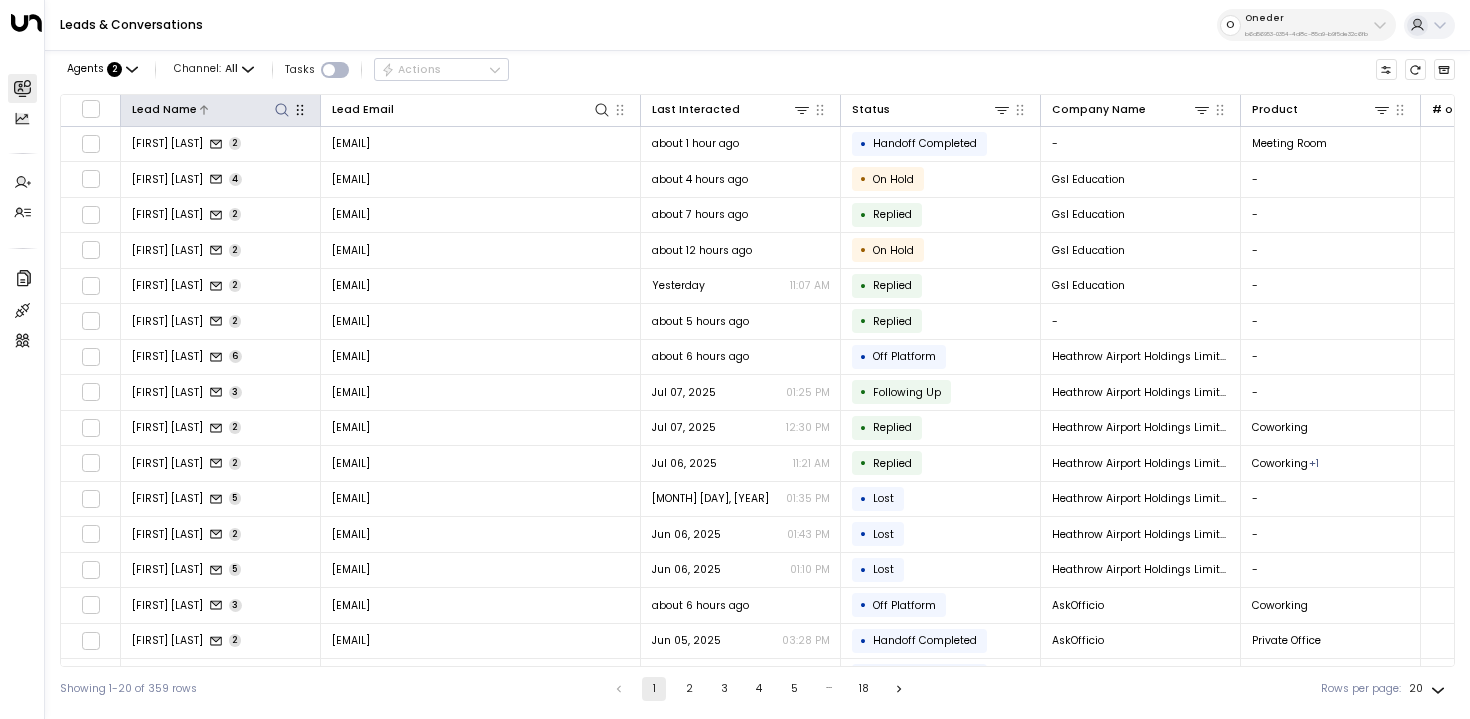 click at bounding box center (282, 110) 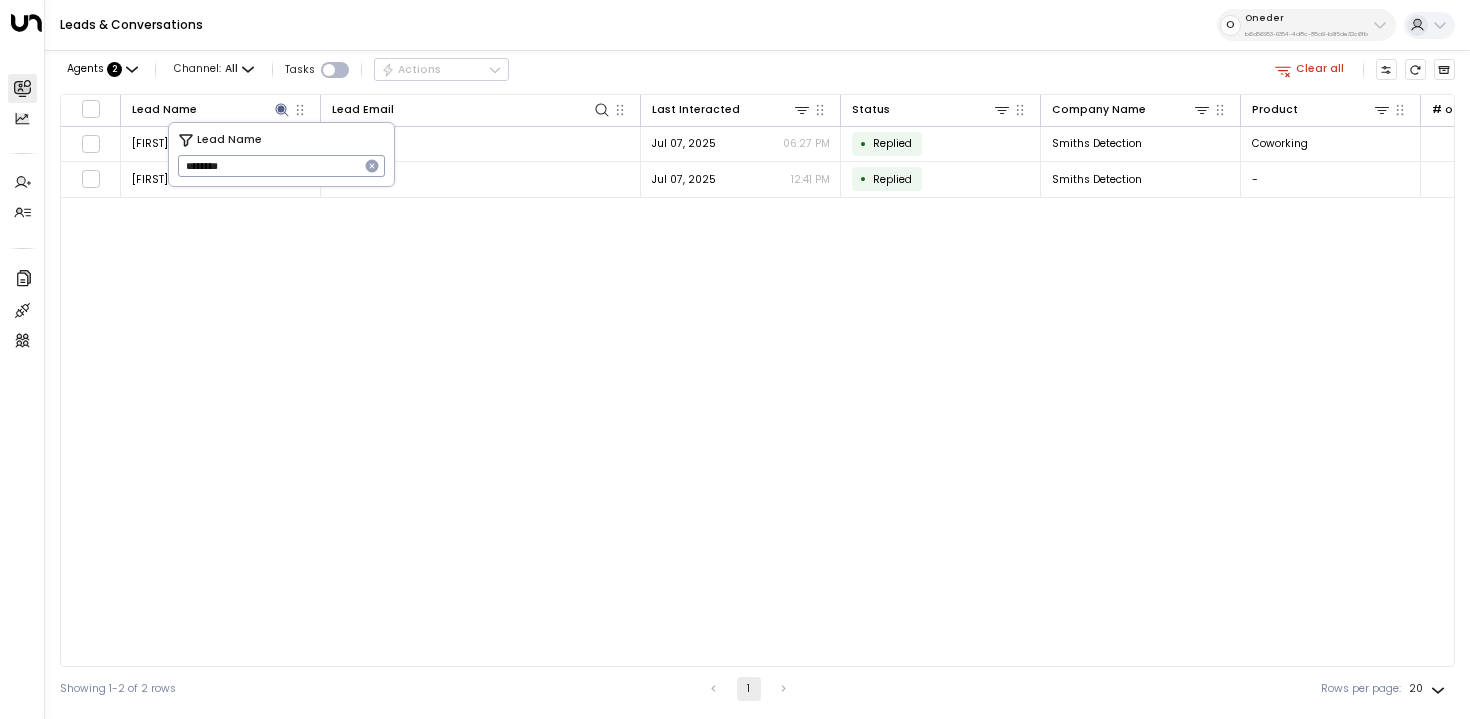 type on "********" 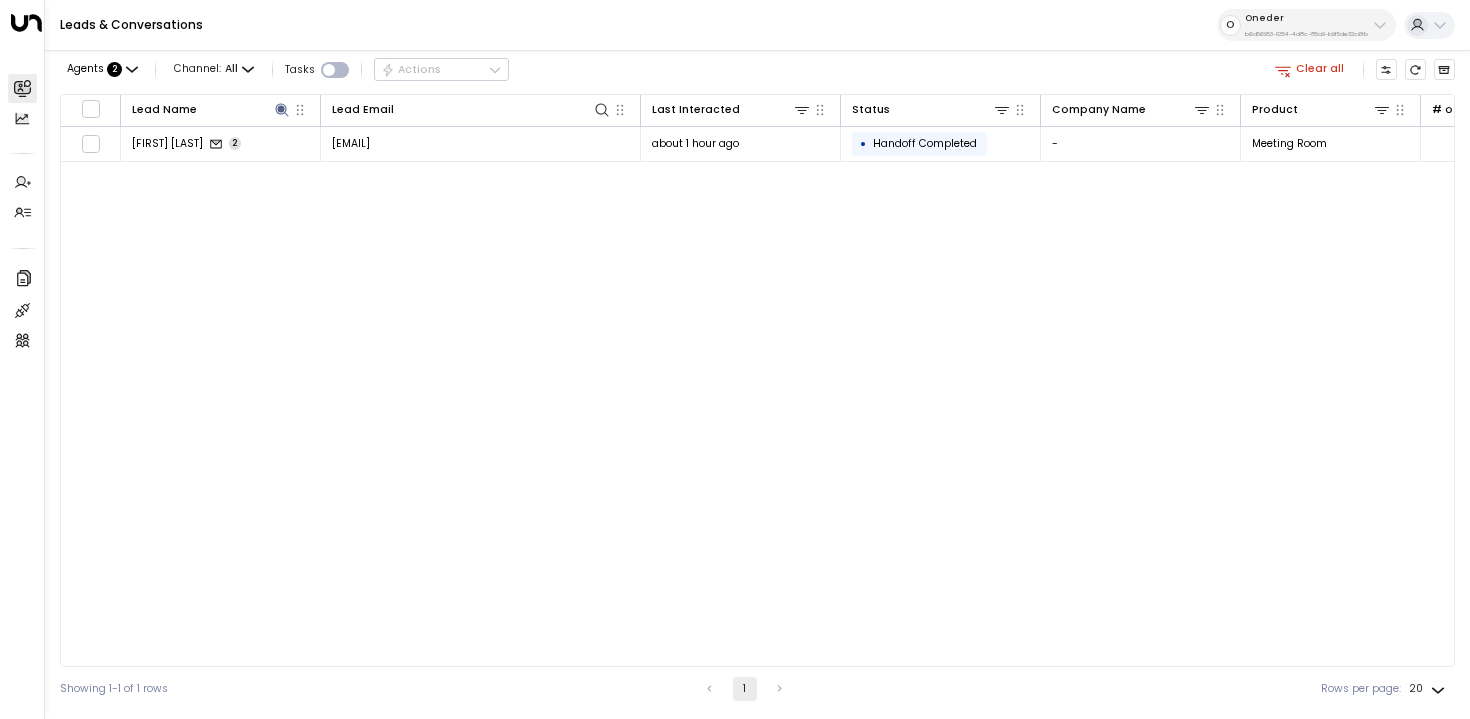 click on "Leads & Conversations O Oneder b6d56953-0354-4d8c-85a9-b9f5de32c6fb" at bounding box center [757, 25] 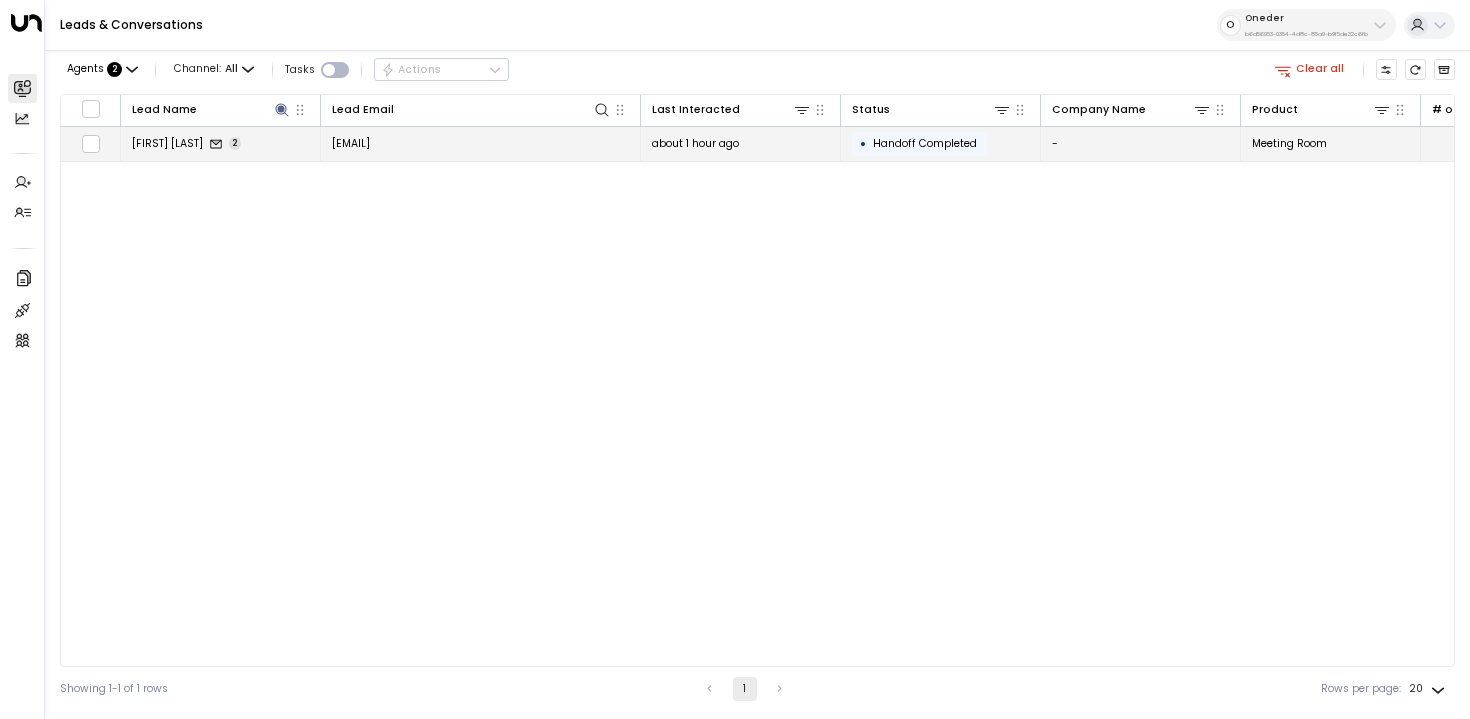 click on "[EMAIL]" at bounding box center [351, 143] 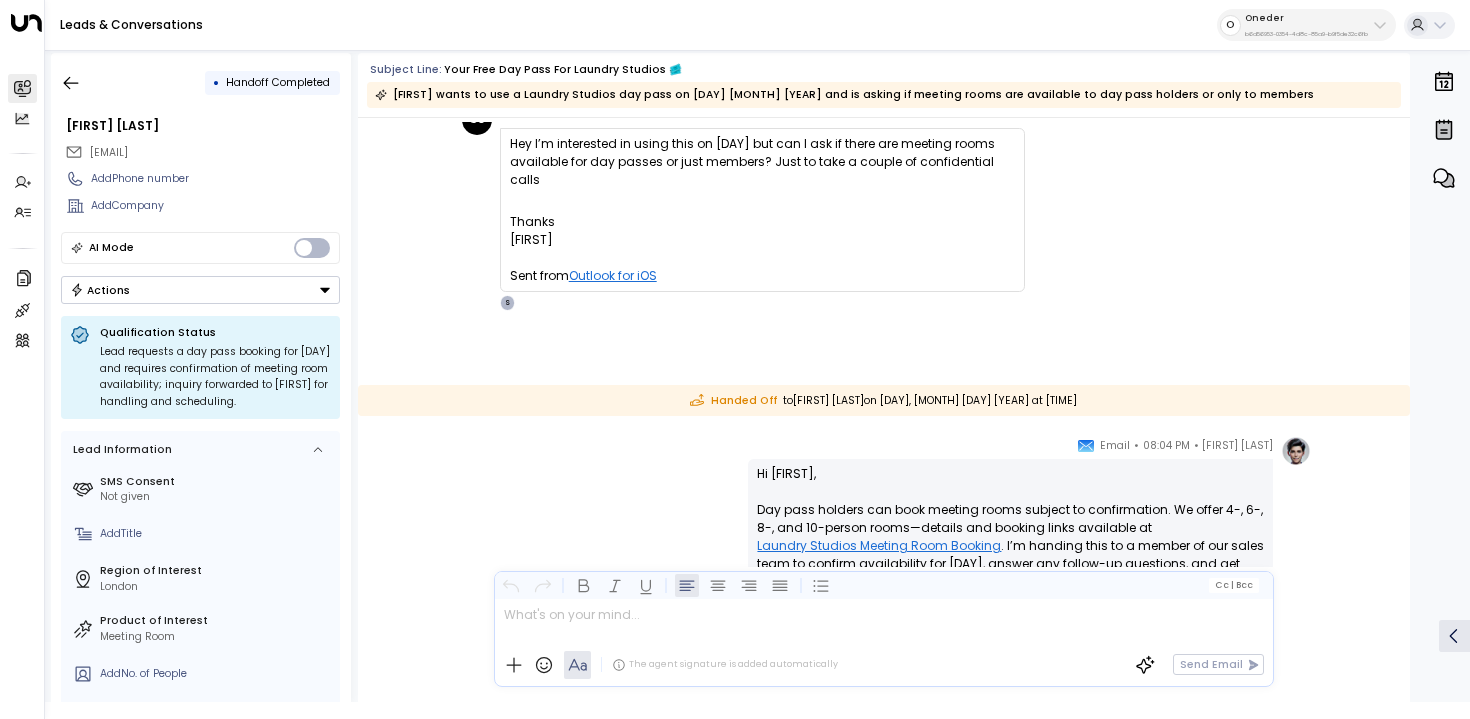 scroll, scrollTop: 319, scrollLeft: 0, axis: vertical 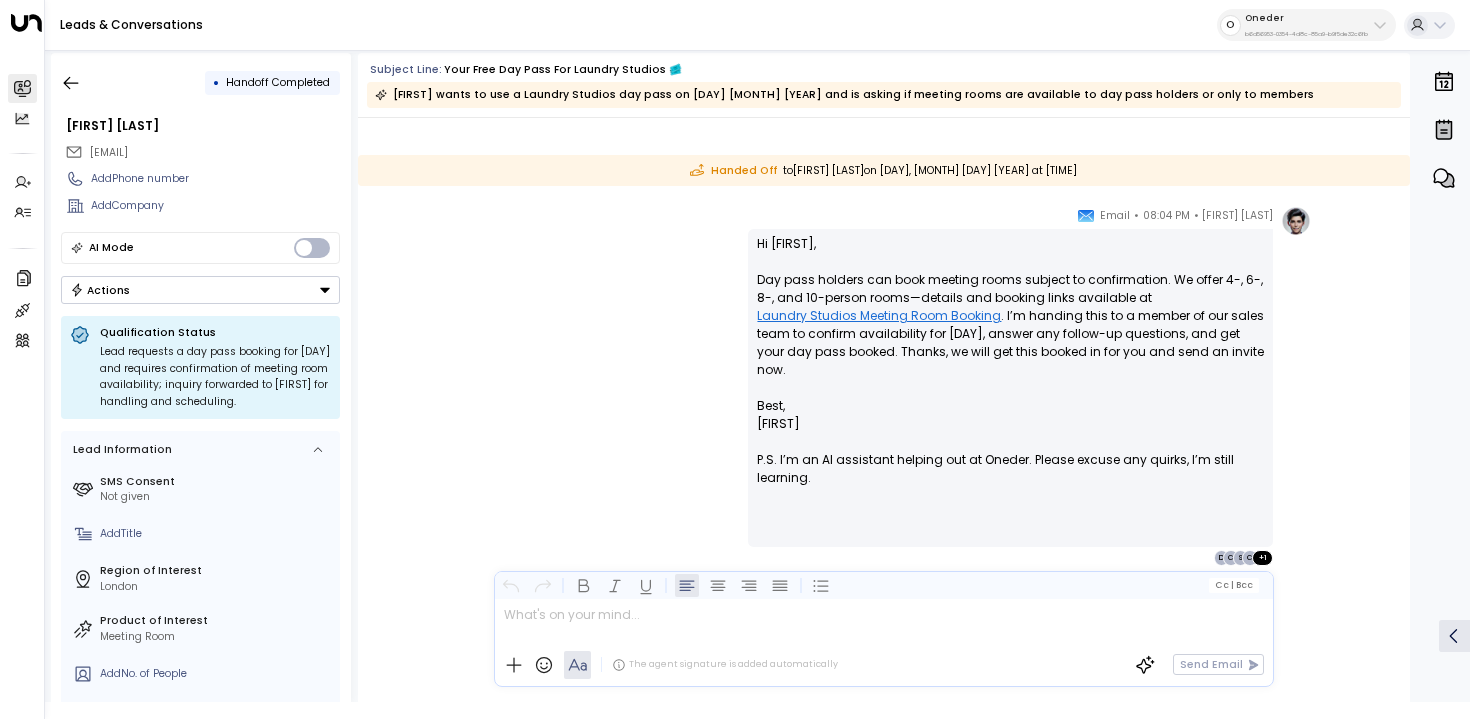 drag, startPoint x: 865, startPoint y: 370, endPoint x: 895, endPoint y: 345, distance: 39.051247 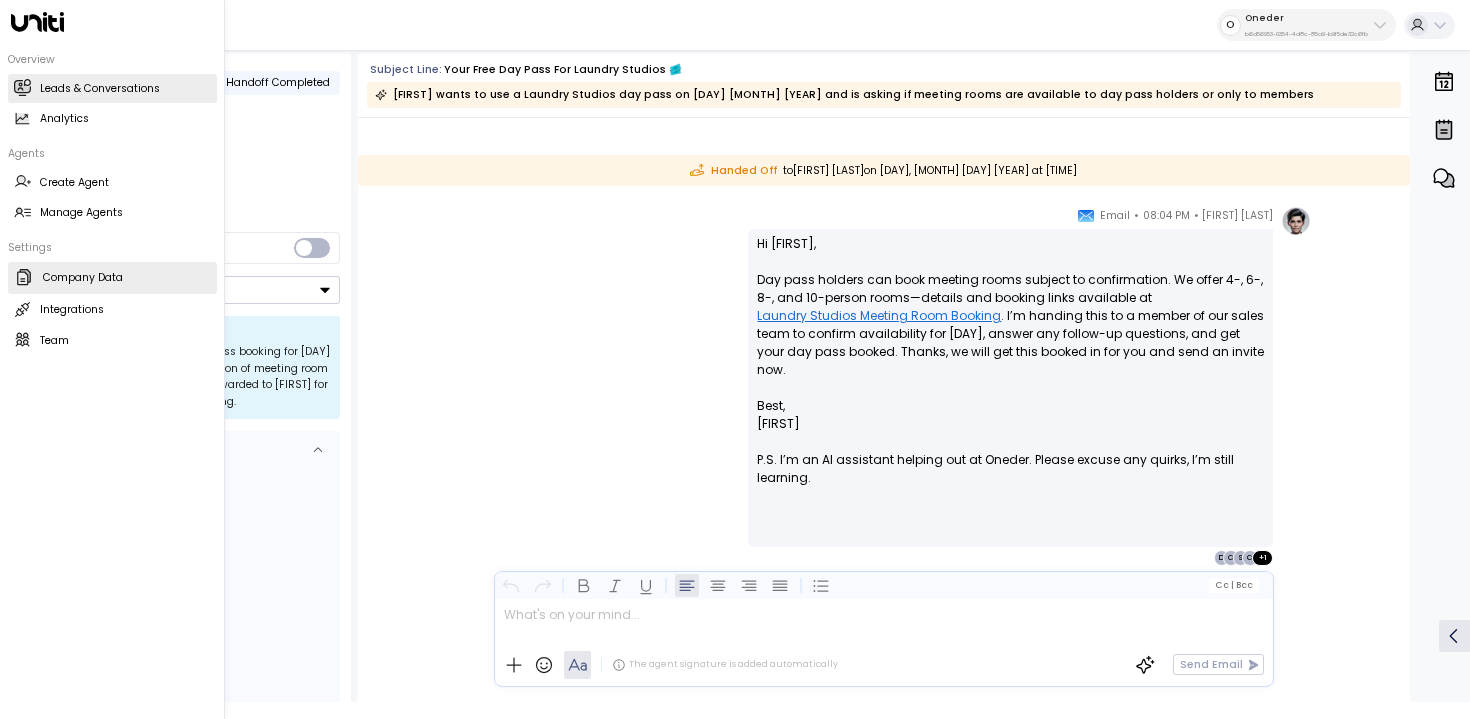 click on "Company Data" at bounding box center [83, 278] 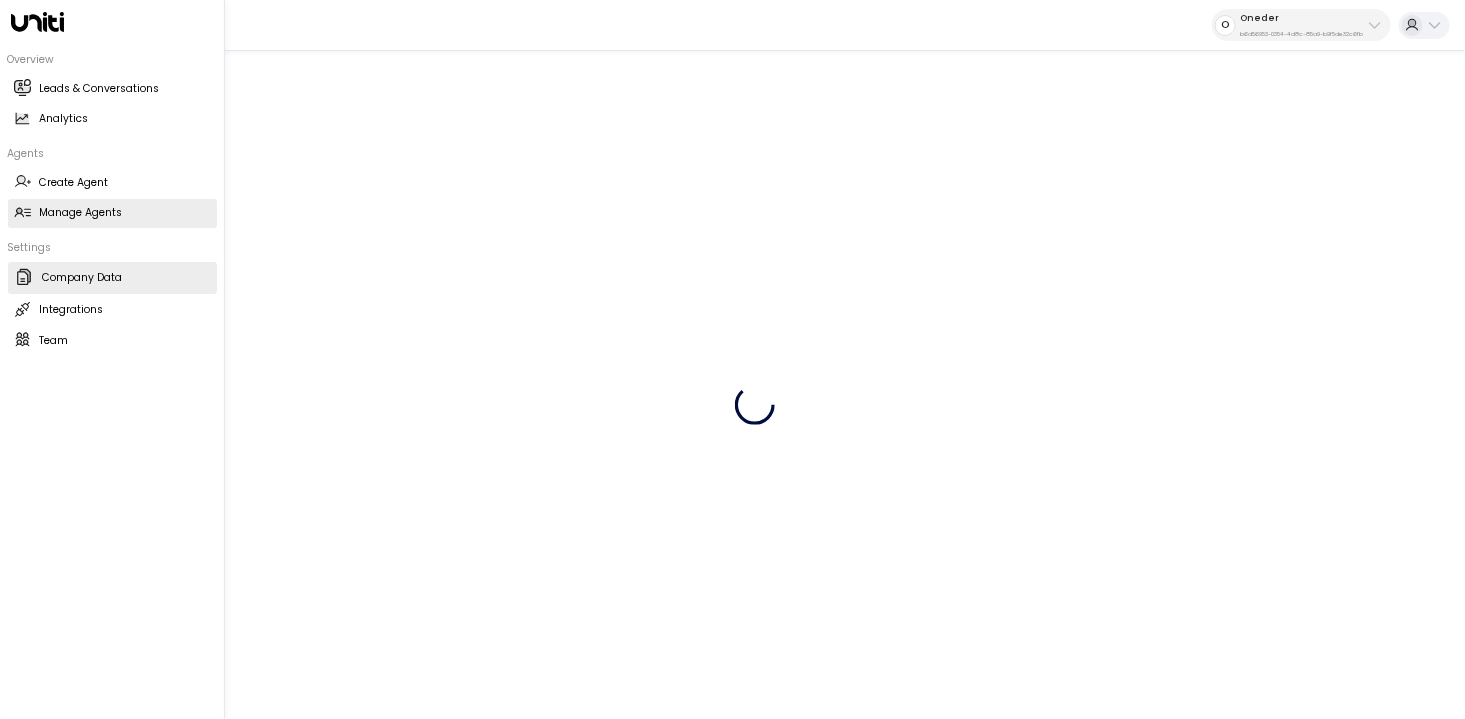 click on "Manage Agents Manage Agents" at bounding box center (112, 213) 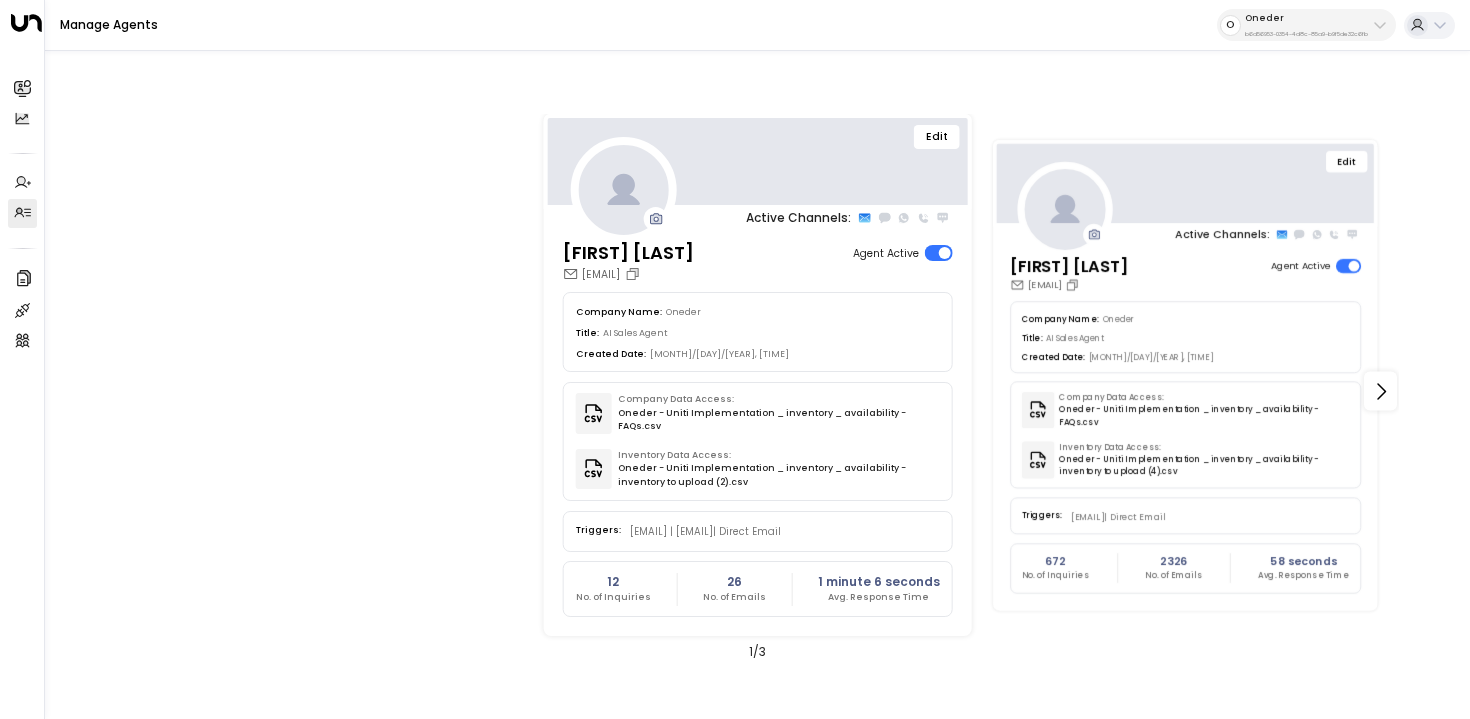 click on "Edit" at bounding box center [1346, 161] 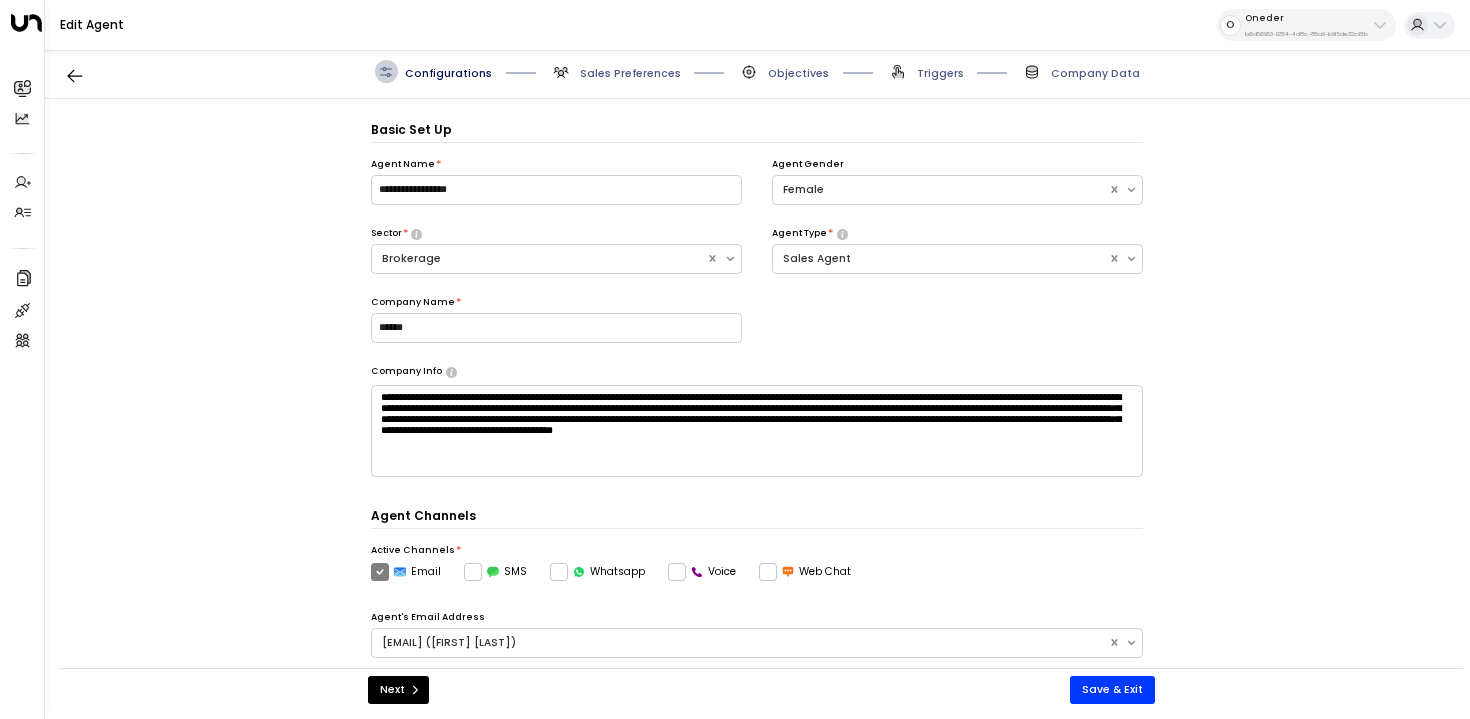 scroll, scrollTop: 22, scrollLeft: 0, axis: vertical 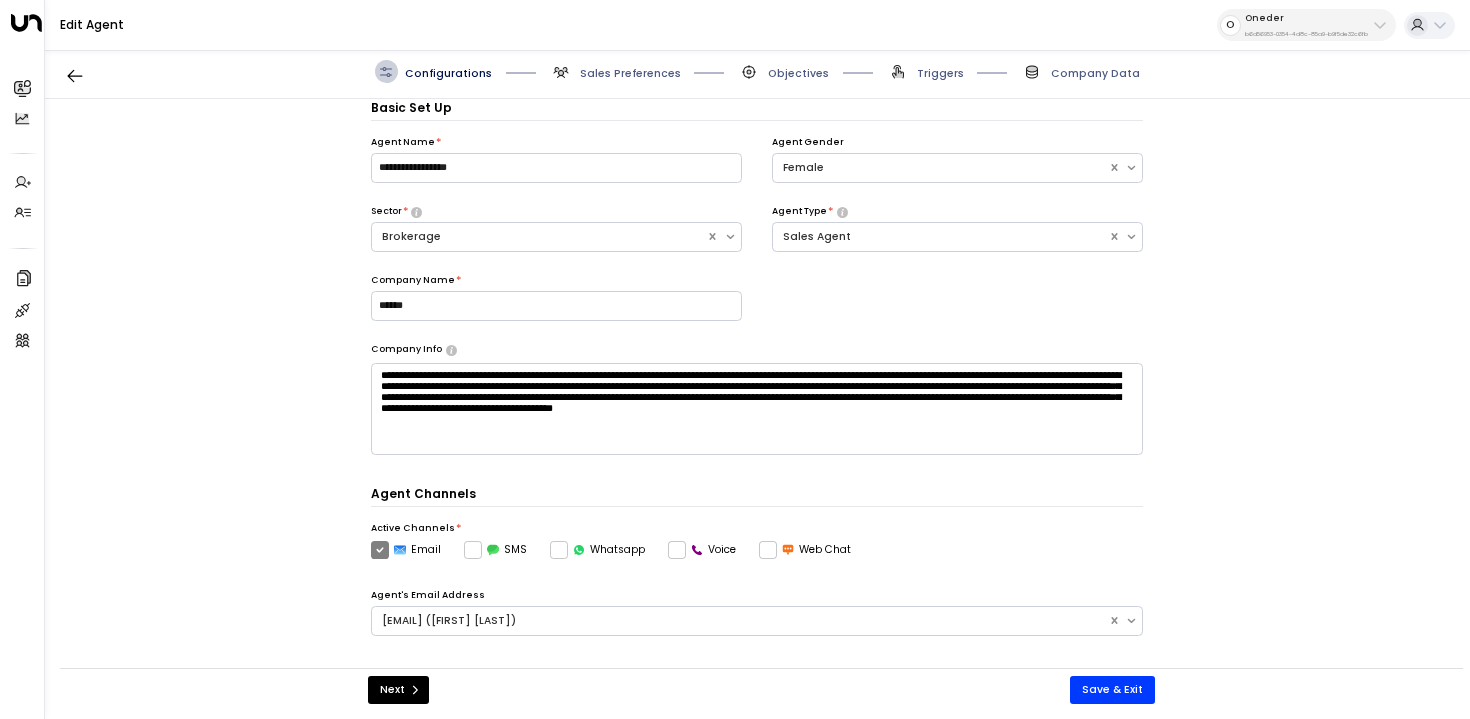 click on "Triggers" at bounding box center (630, 73) 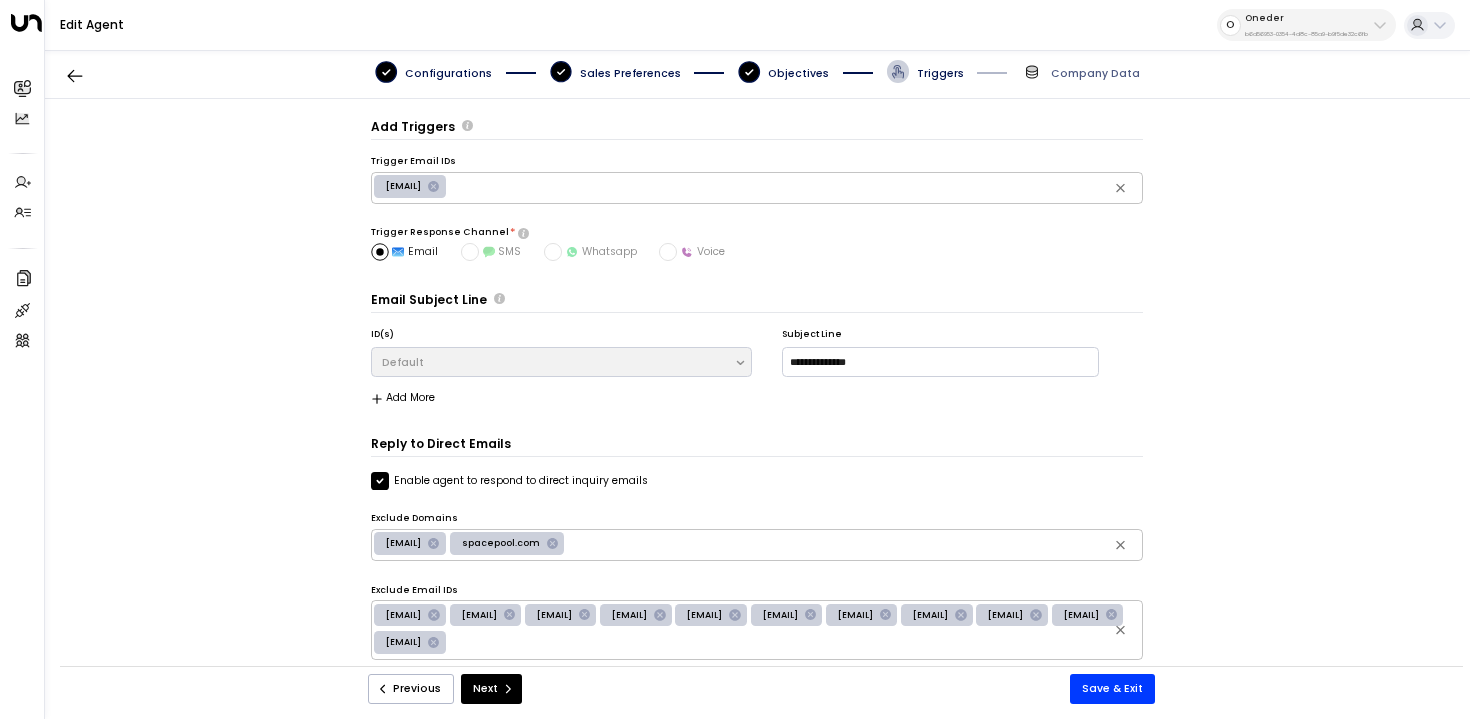 click on "Objectives" at bounding box center [433, 71] 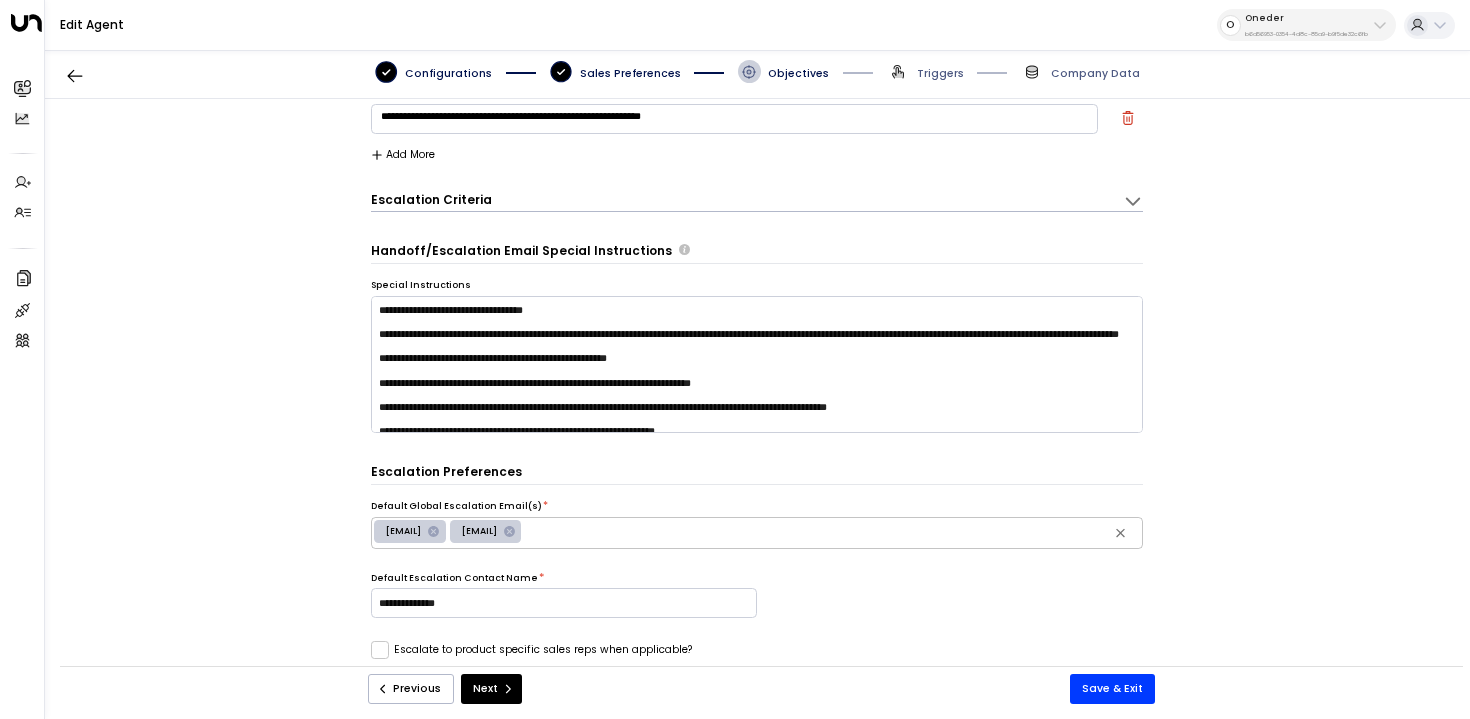 scroll, scrollTop: 192, scrollLeft: 0, axis: vertical 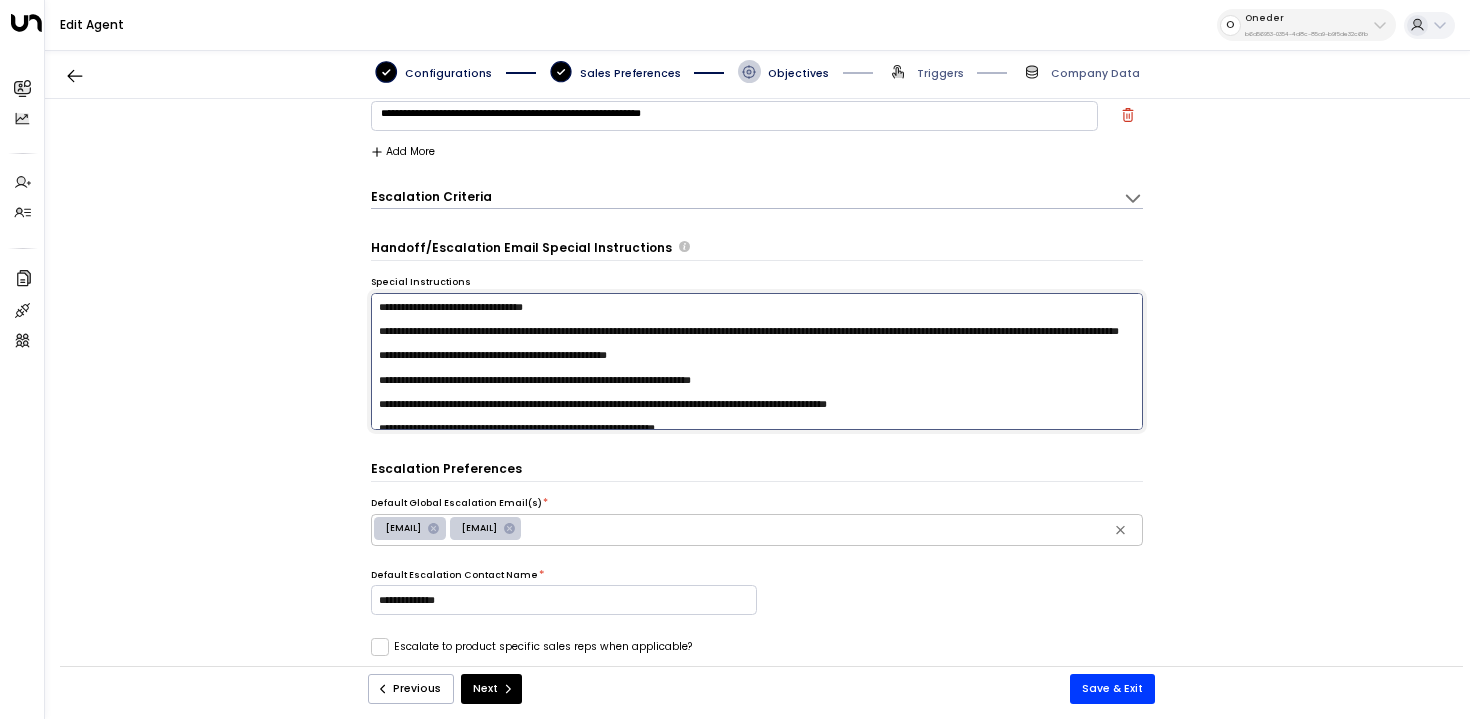 click on "**********" at bounding box center [757, 362] 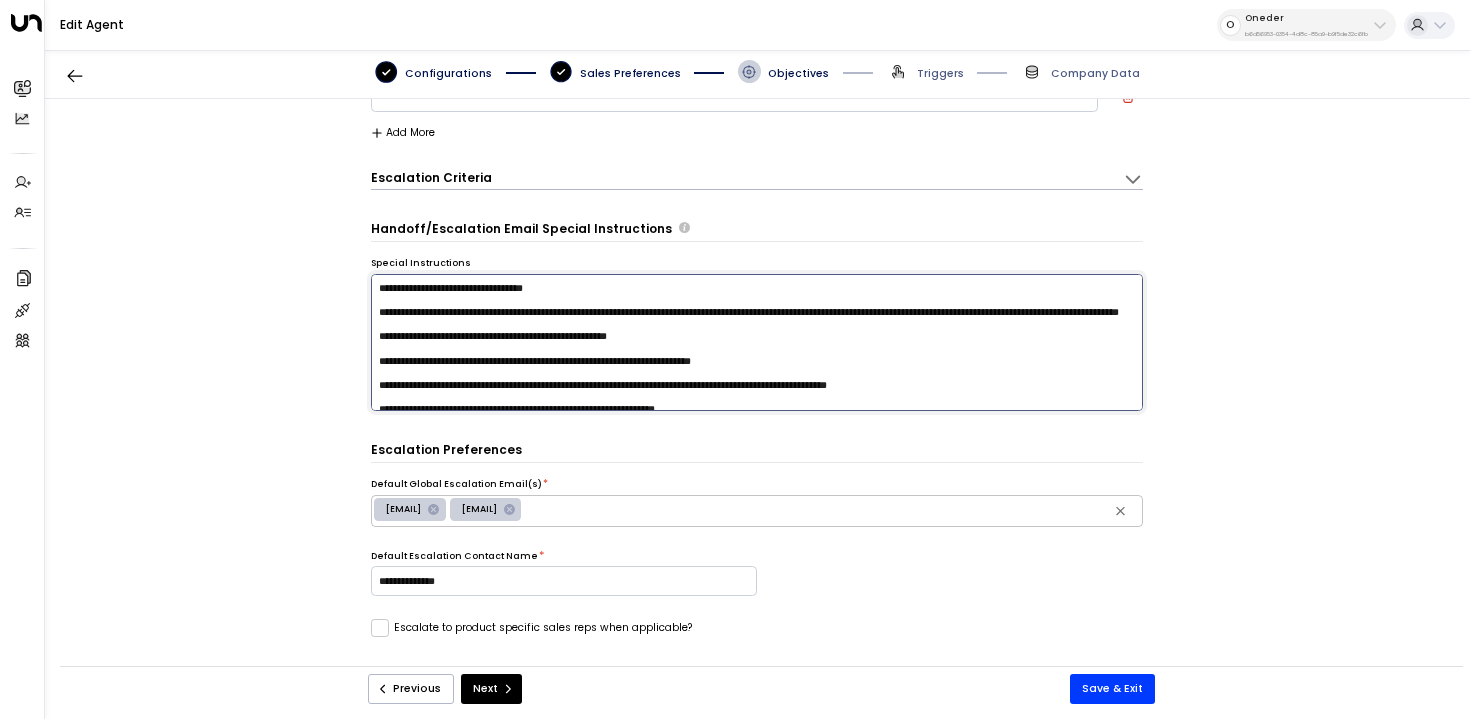 scroll, scrollTop: 196, scrollLeft: 0, axis: vertical 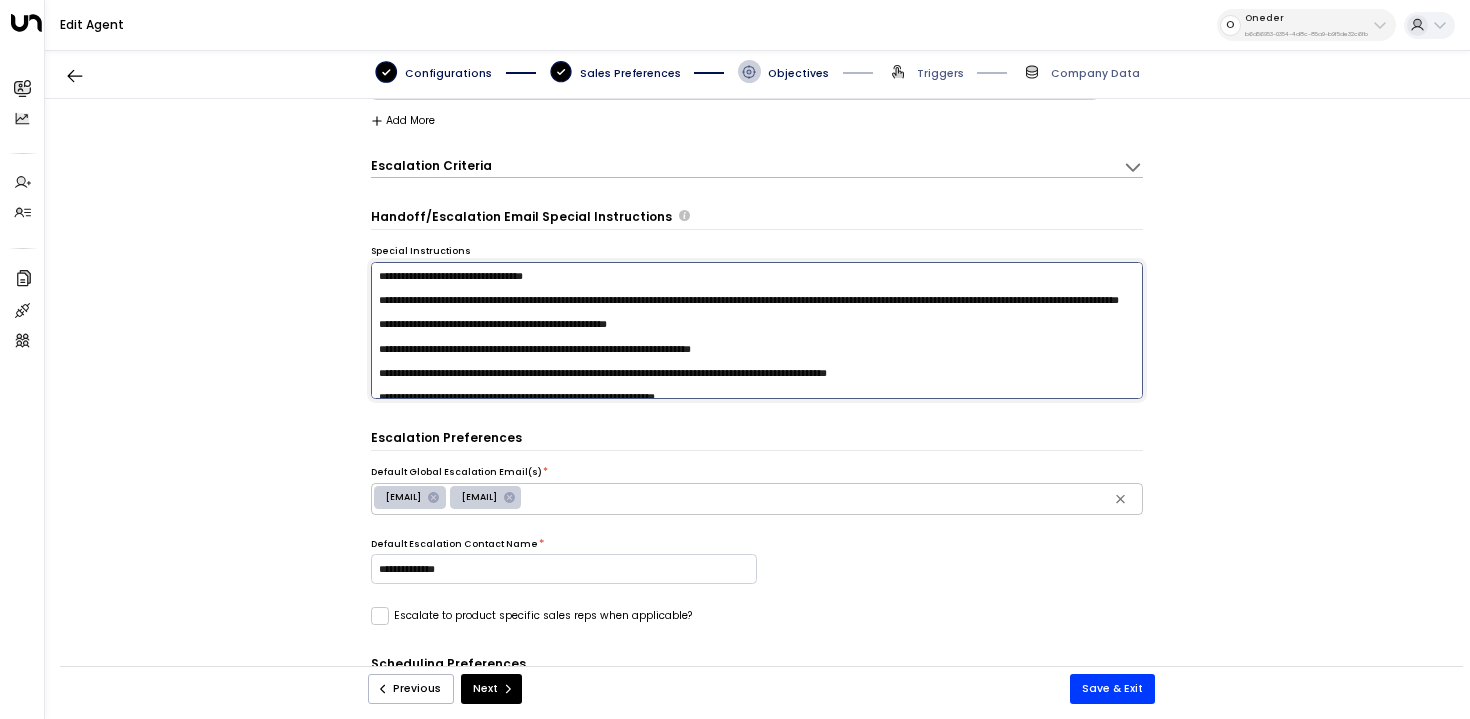drag, startPoint x: 638, startPoint y: 316, endPoint x: 353, endPoint y: 302, distance: 285.34366 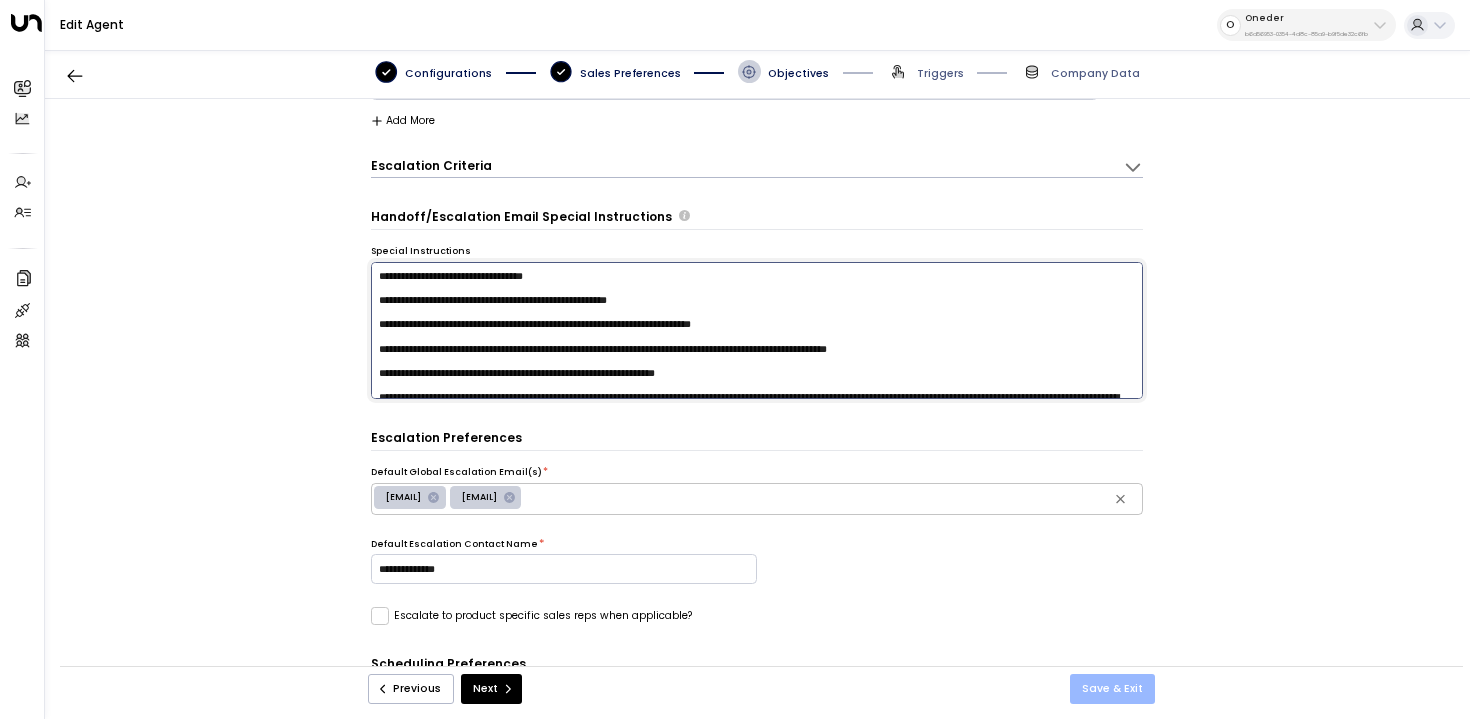 type on "**********" 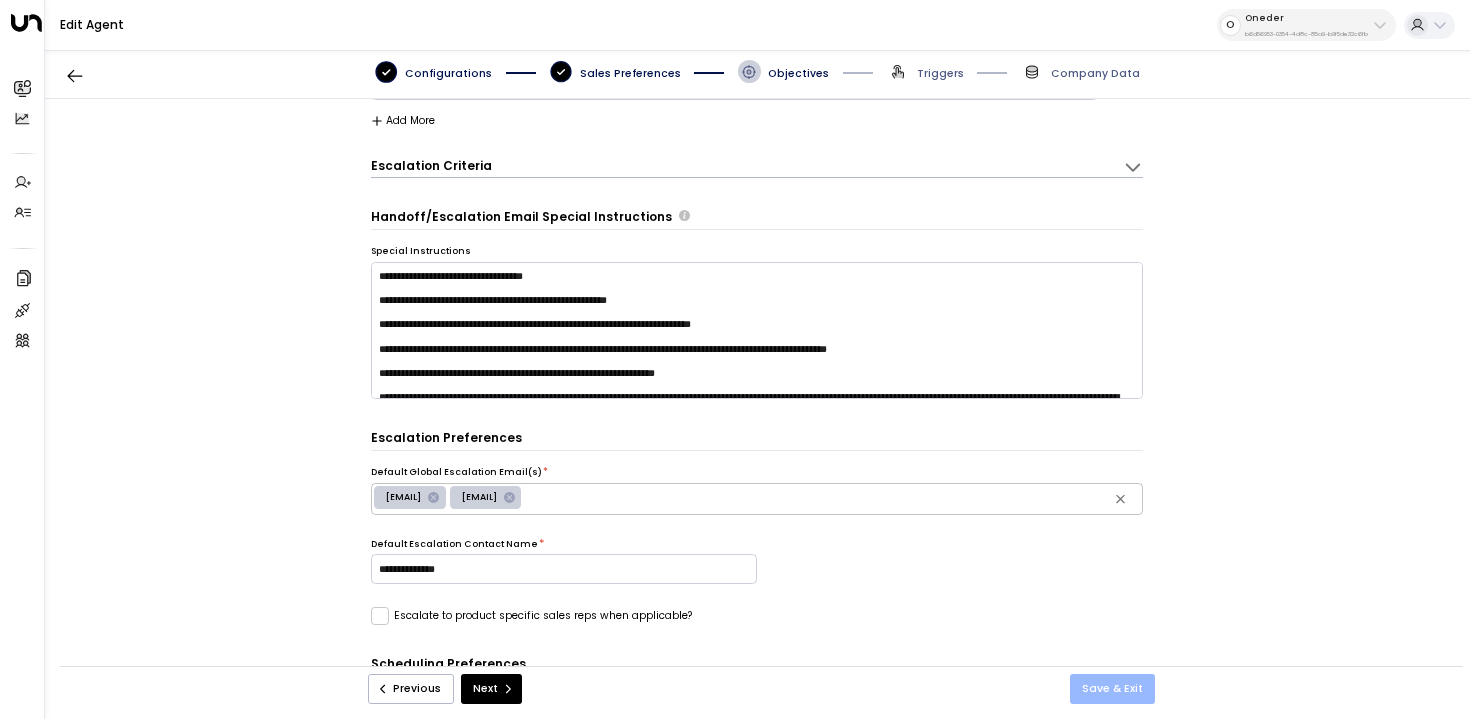 click on "Save & Exit" at bounding box center (1112, 689) 